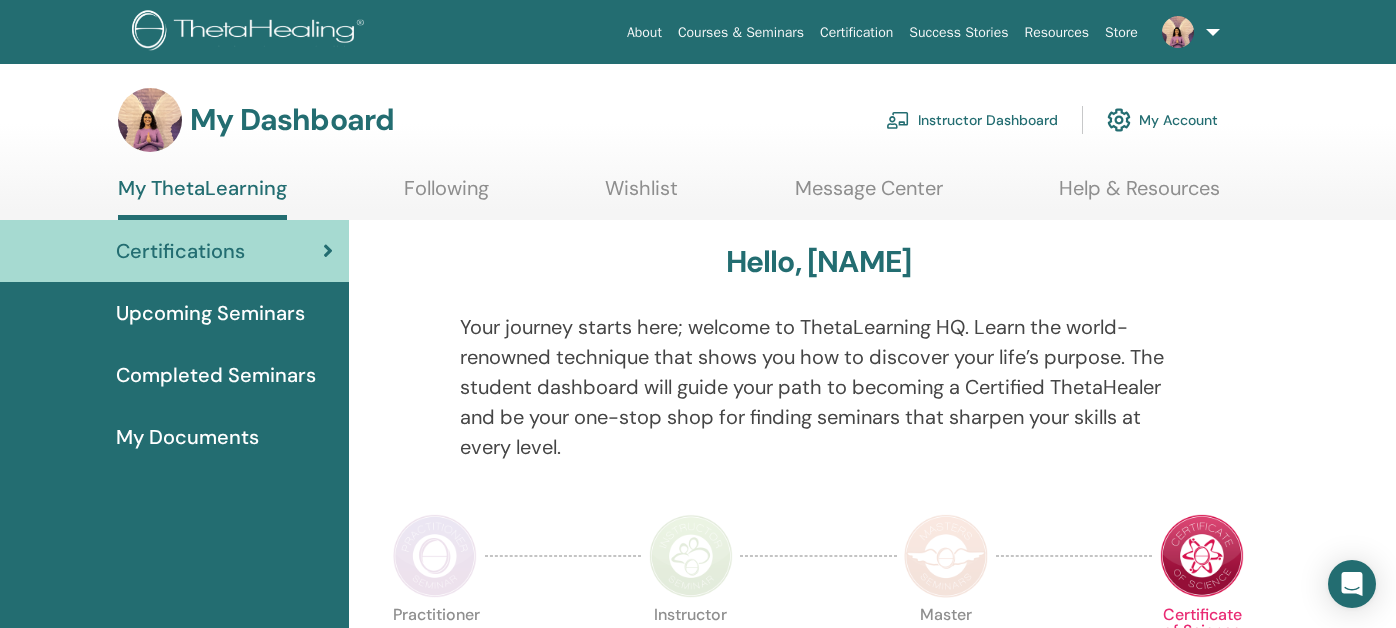 scroll, scrollTop: 0, scrollLeft: 0, axis: both 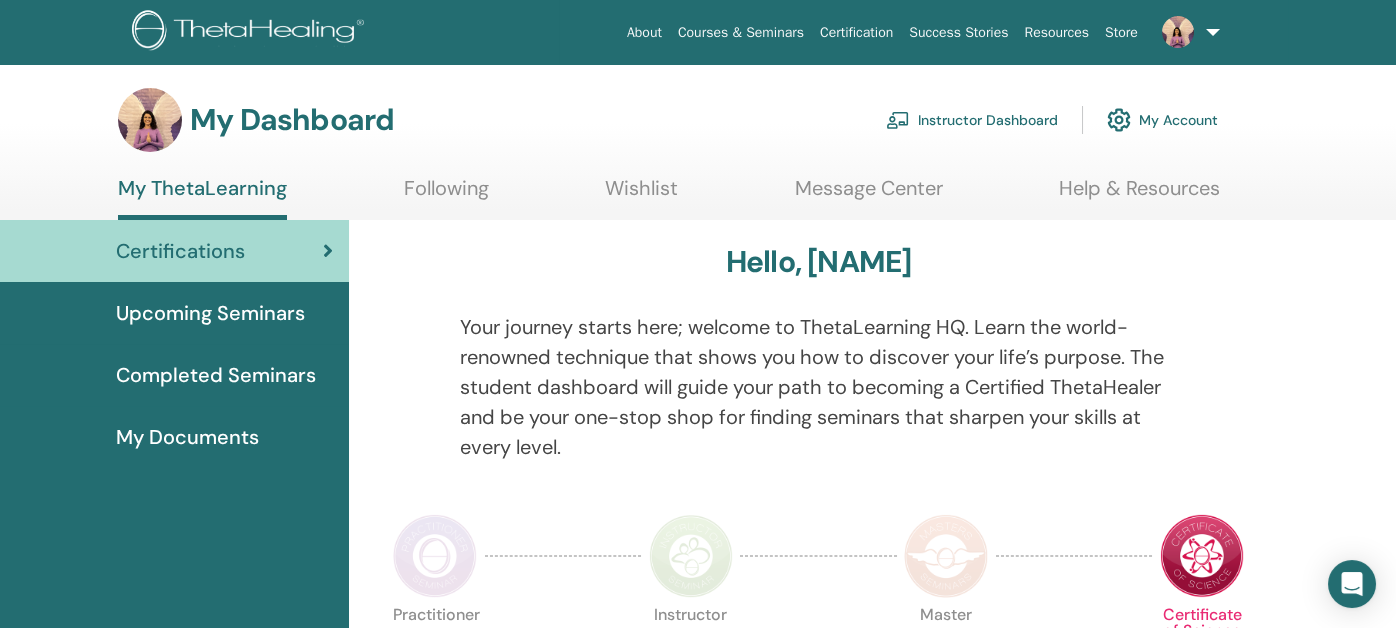 click on "Instructor Dashboard" at bounding box center (972, 120) 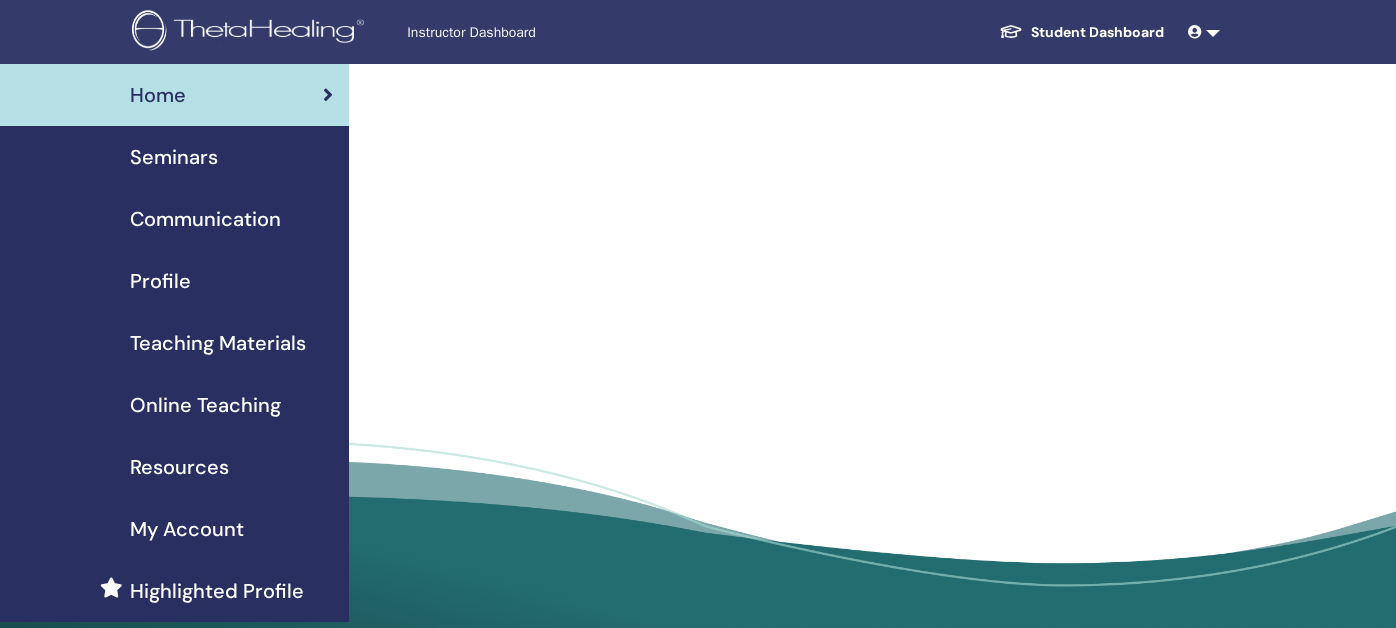 scroll, scrollTop: 0, scrollLeft: 0, axis: both 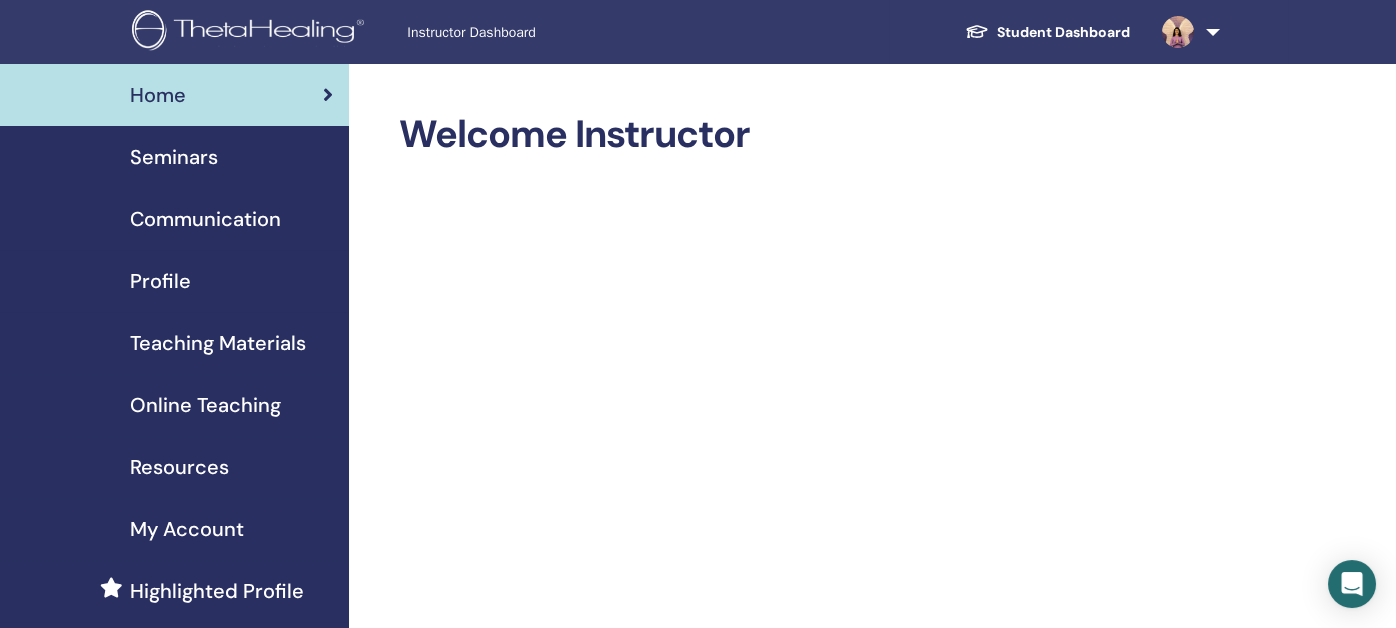click on "Seminars" at bounding box center (174, 157) 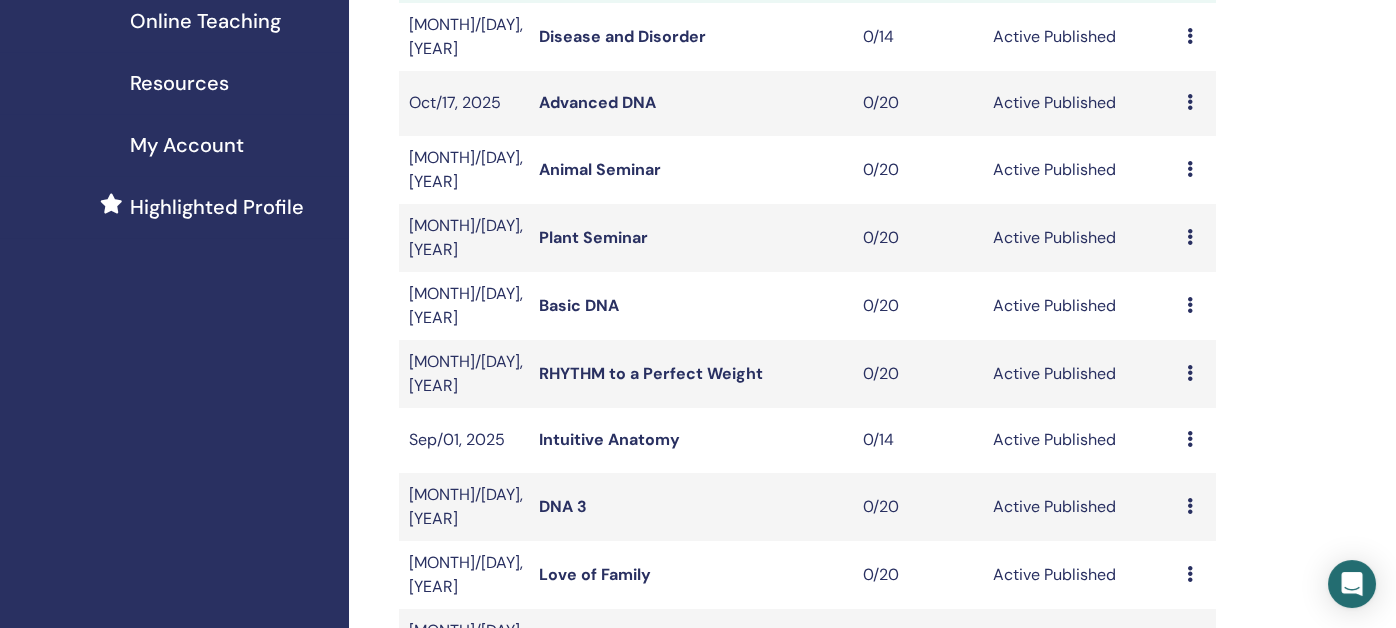 scroll, scrollTop: 499, scrollLeft: 0, axis: vertical 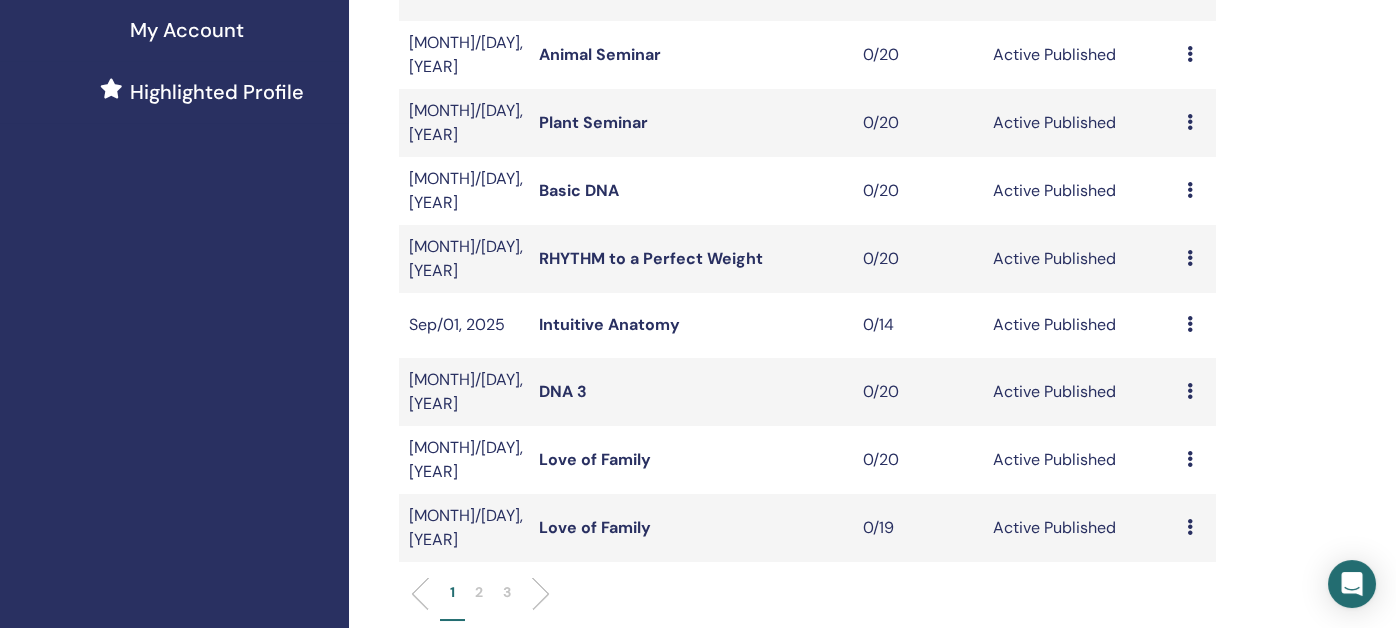 click on "2" at bounding box center (479, 601) 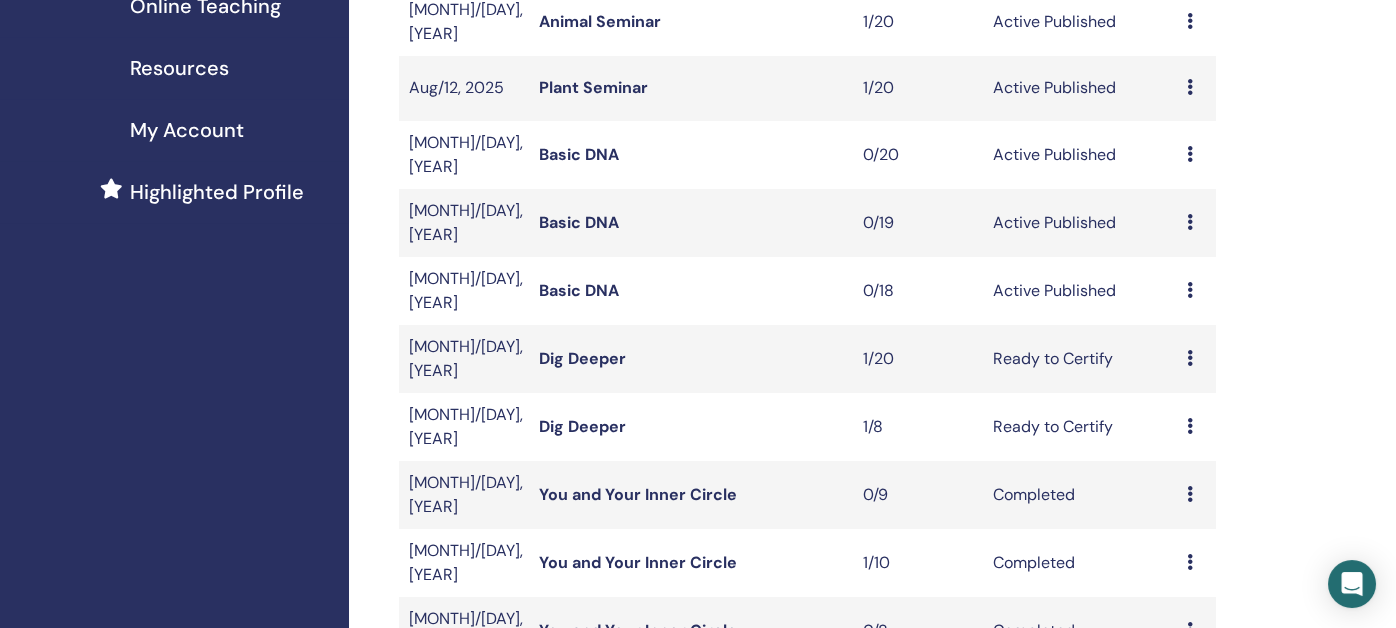 scroll, scrollTop: 300, scrollLeft: 0, axis: vertical 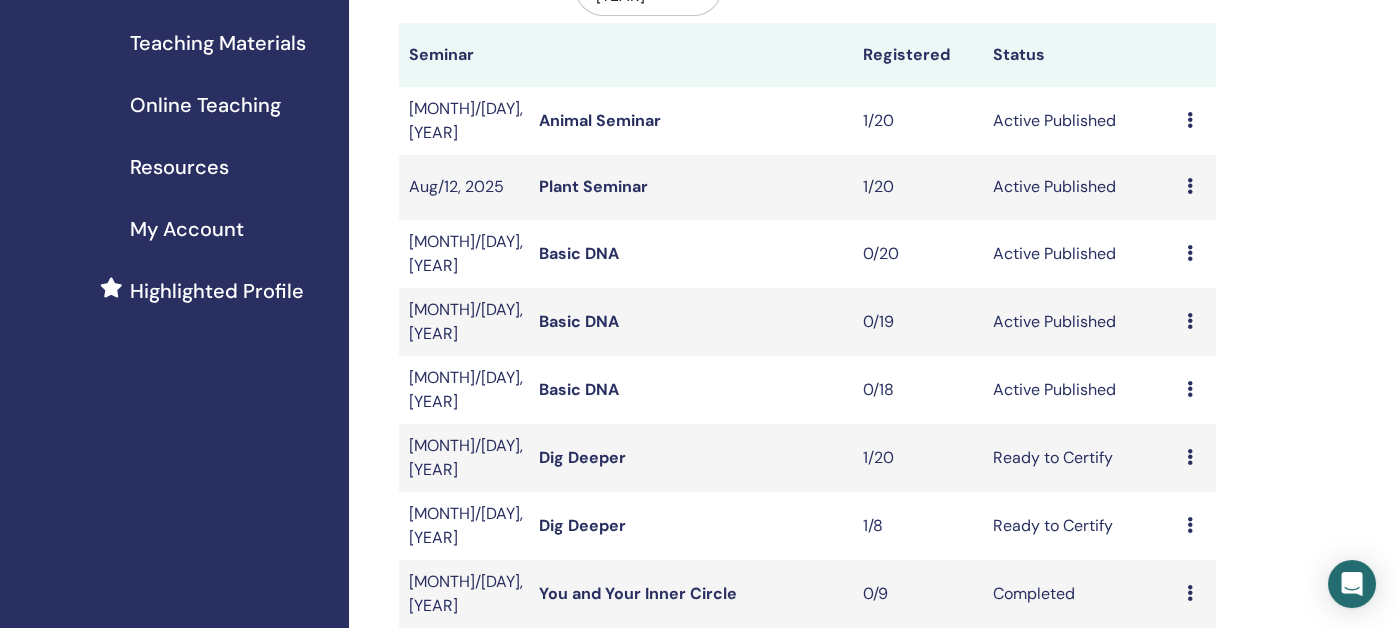 click on "Basic DNA" at bounding box center (579, 321) 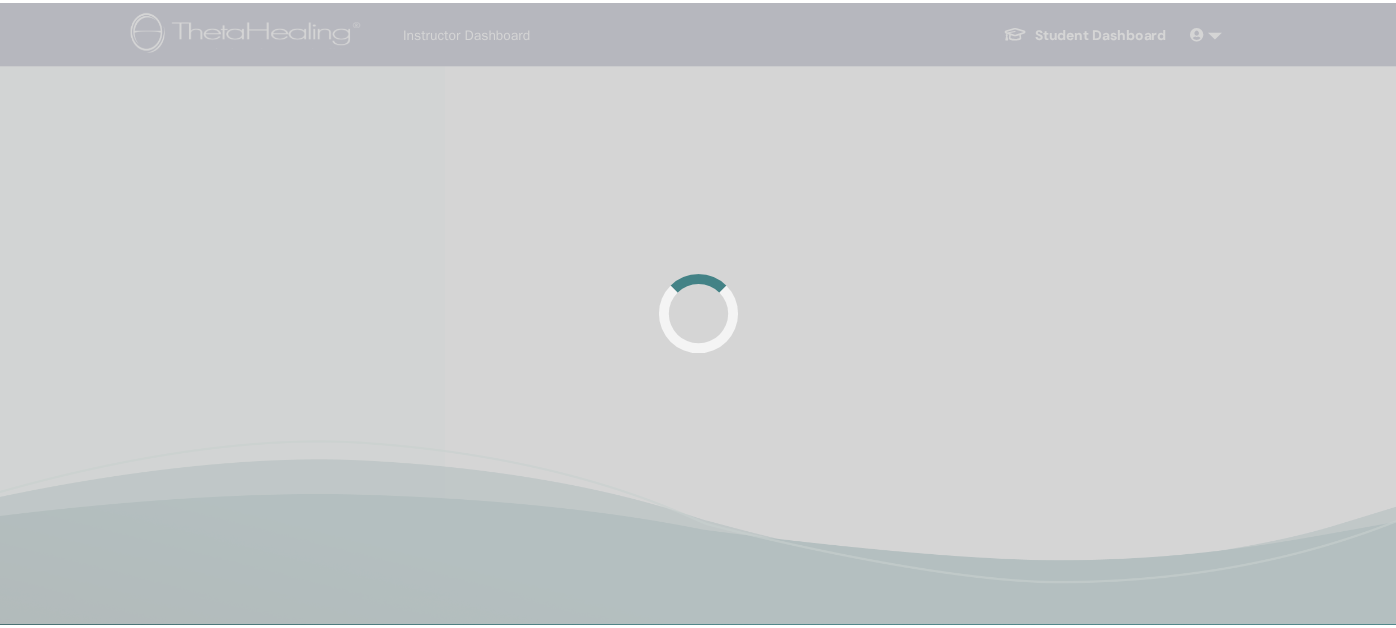 scroll, scrollTop: 0, scrollLeft: 0, axis: both 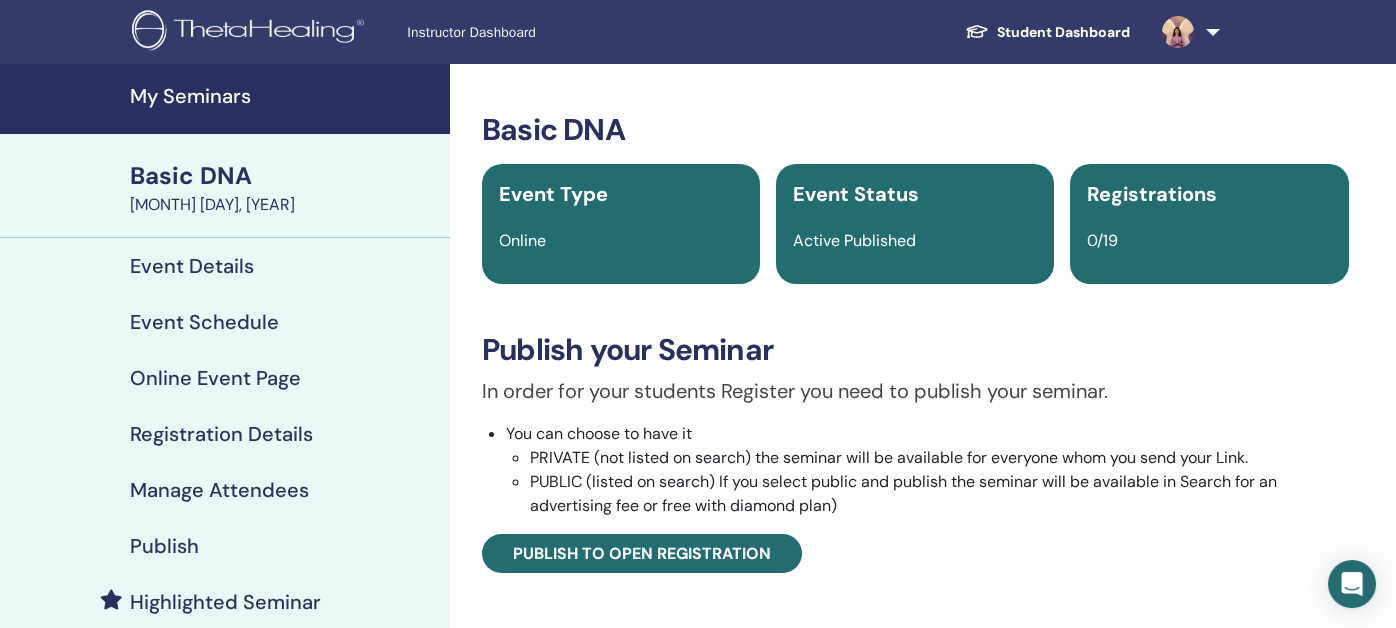 click on "Publish" at bounding box center (164, 546) 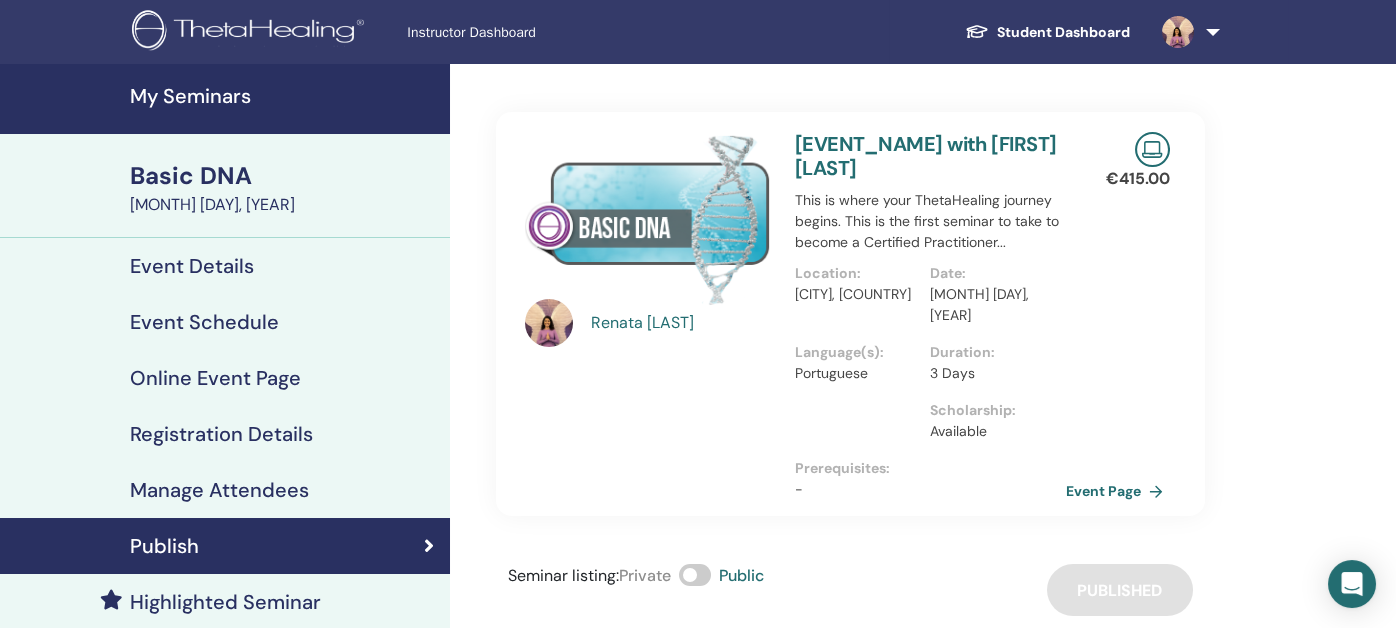 scroll, scrollTop: 99, scrollLeft: 0, axis: vertical 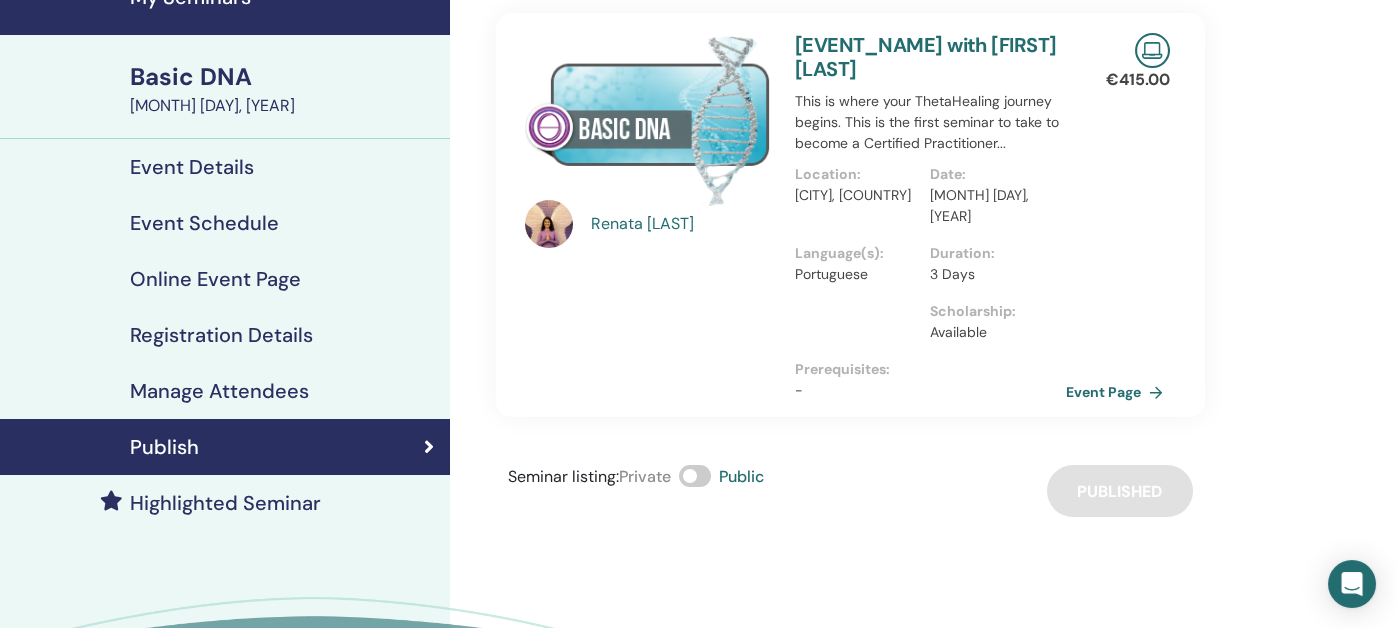 click on "Basic DNA" at bounding box center (284, 77) 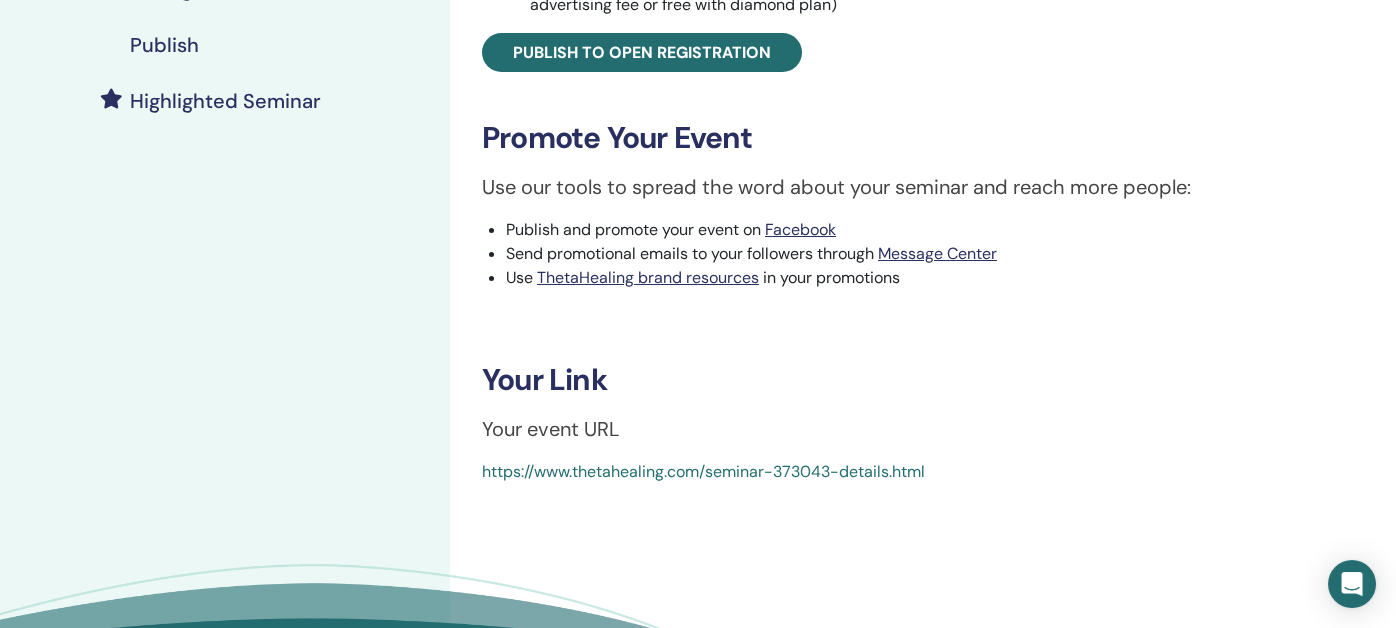 scroll, scrollTop: 499, scrollLeft: 0, axis: vertical 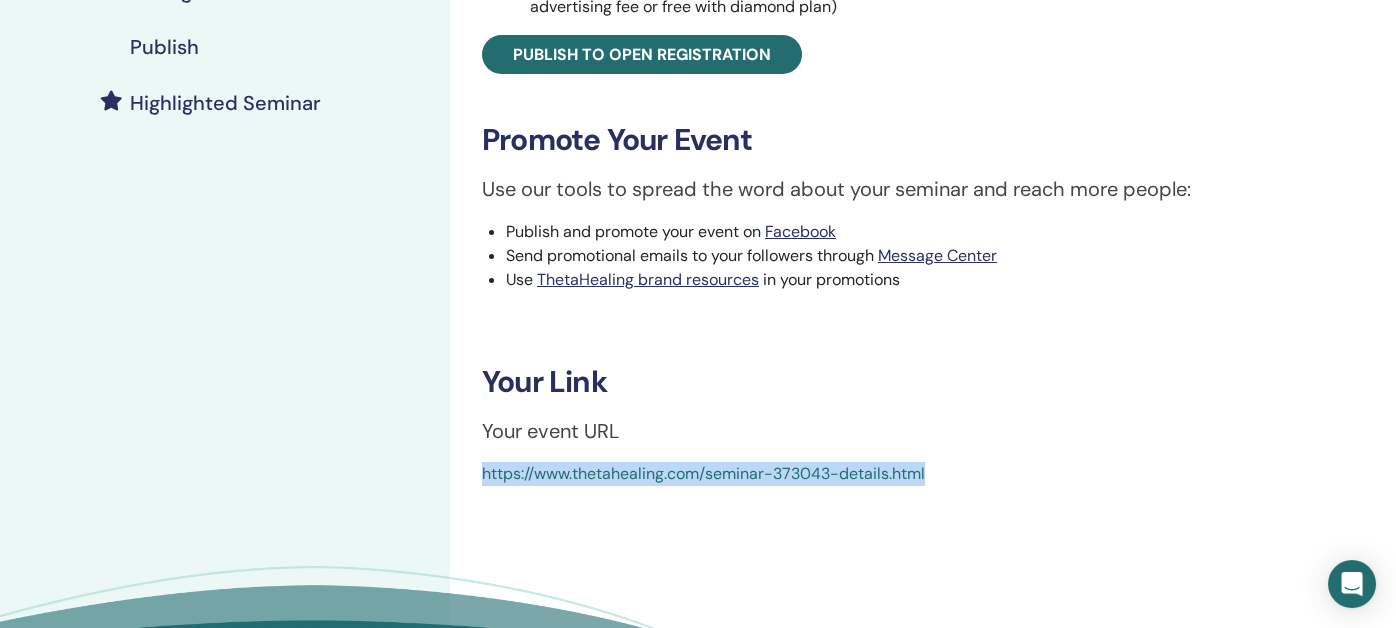 drag, startPoint x: 932, startPoint y: 468, endPoint x: 474, endPoint y: 472, distance: 458.01746 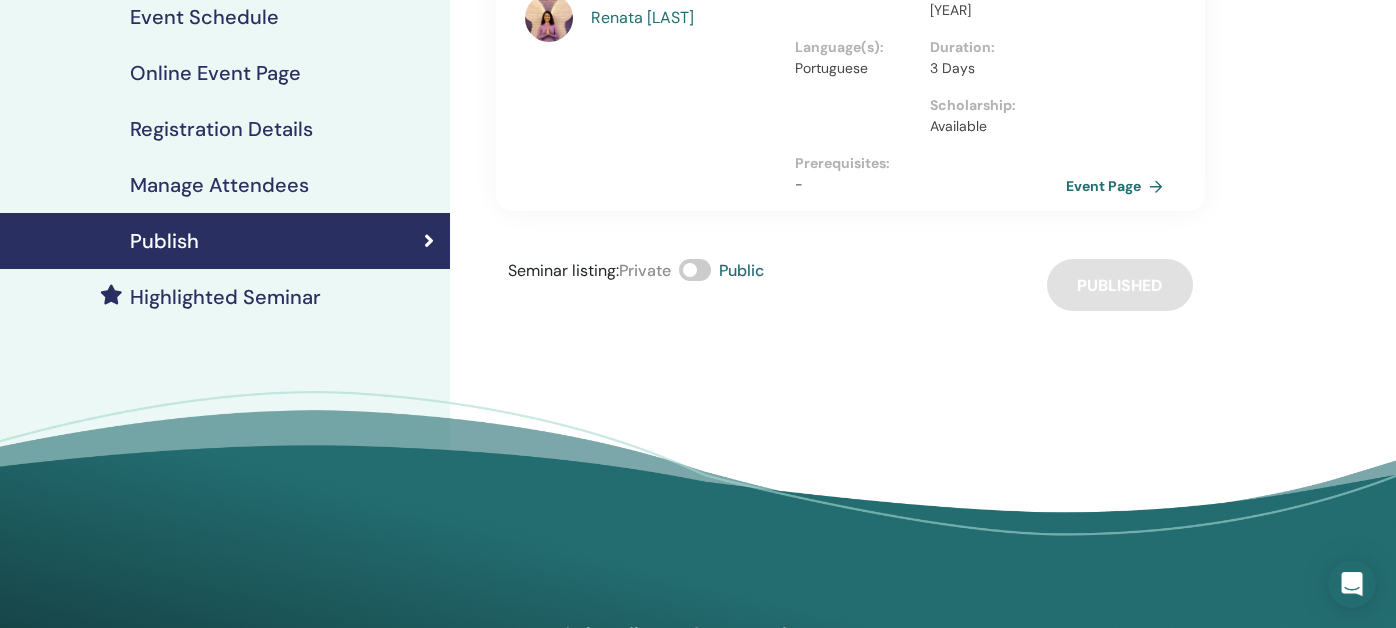 scroll, scrollTop: 99, scrollLeft: 0, axis: vertical 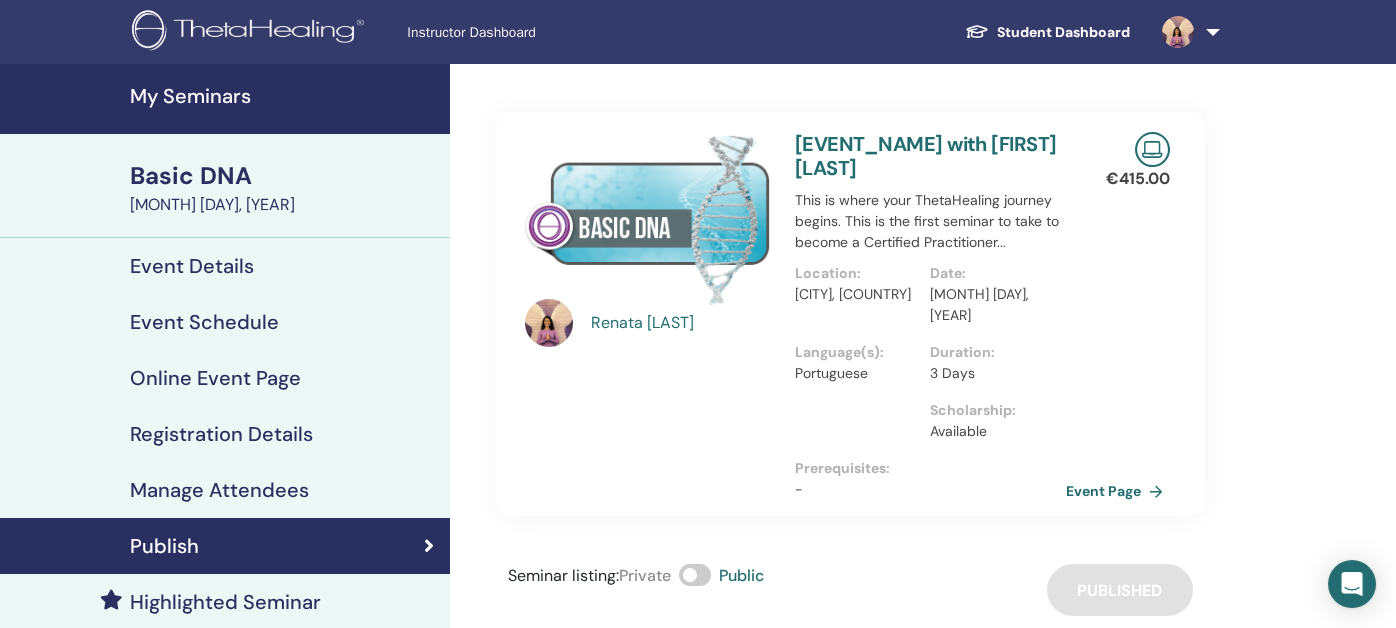 click on "My Seminars" at bounding box center [284, 96] 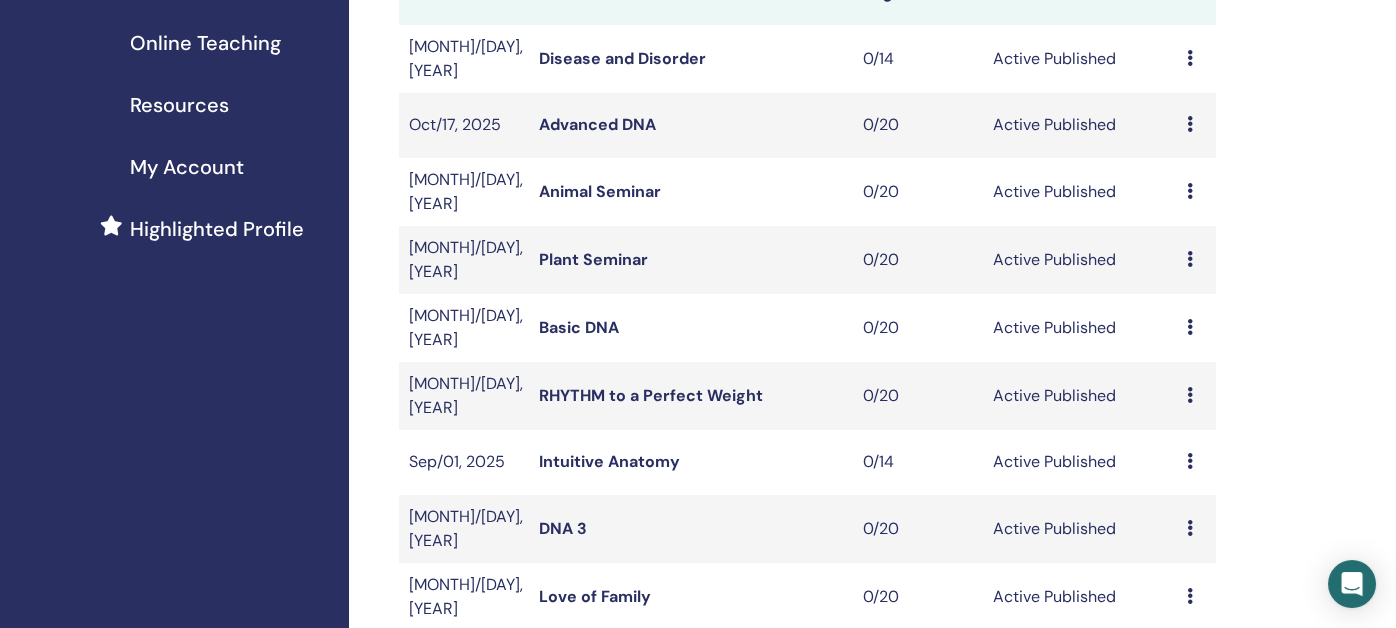 scroll, scrollTop: 499, scrollLeft: 0, axis: vertical 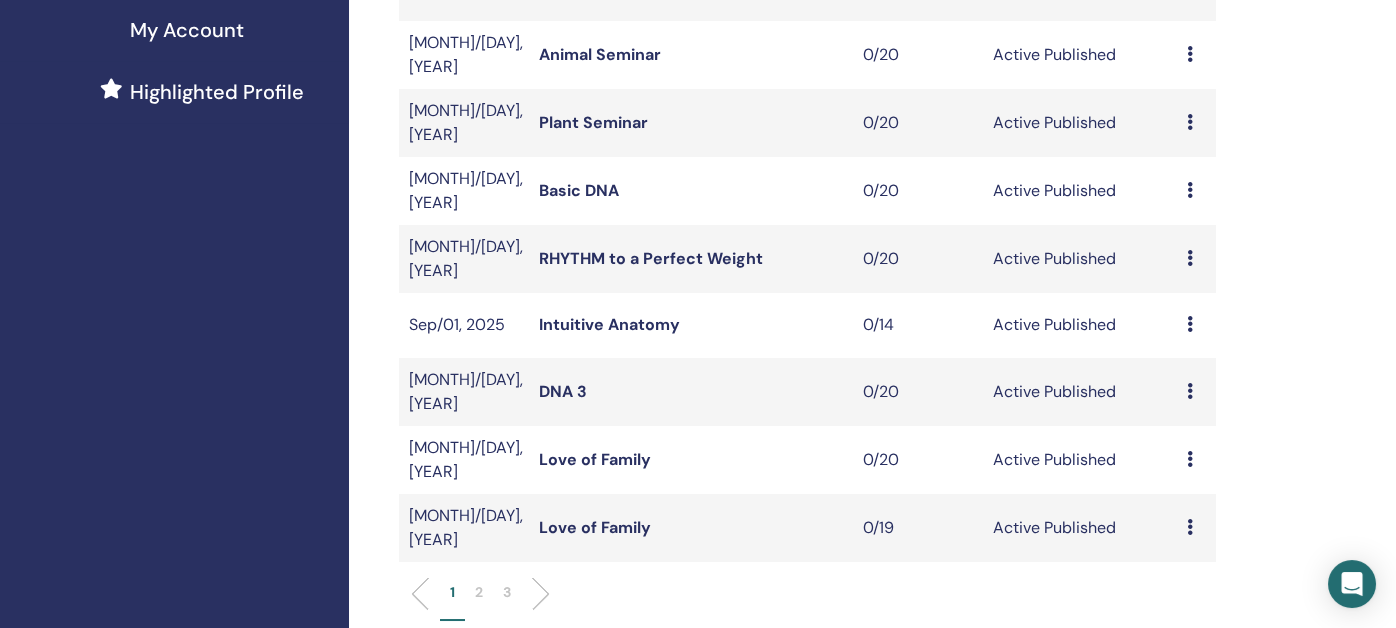 click on "2" at bounding box center [479, 592] 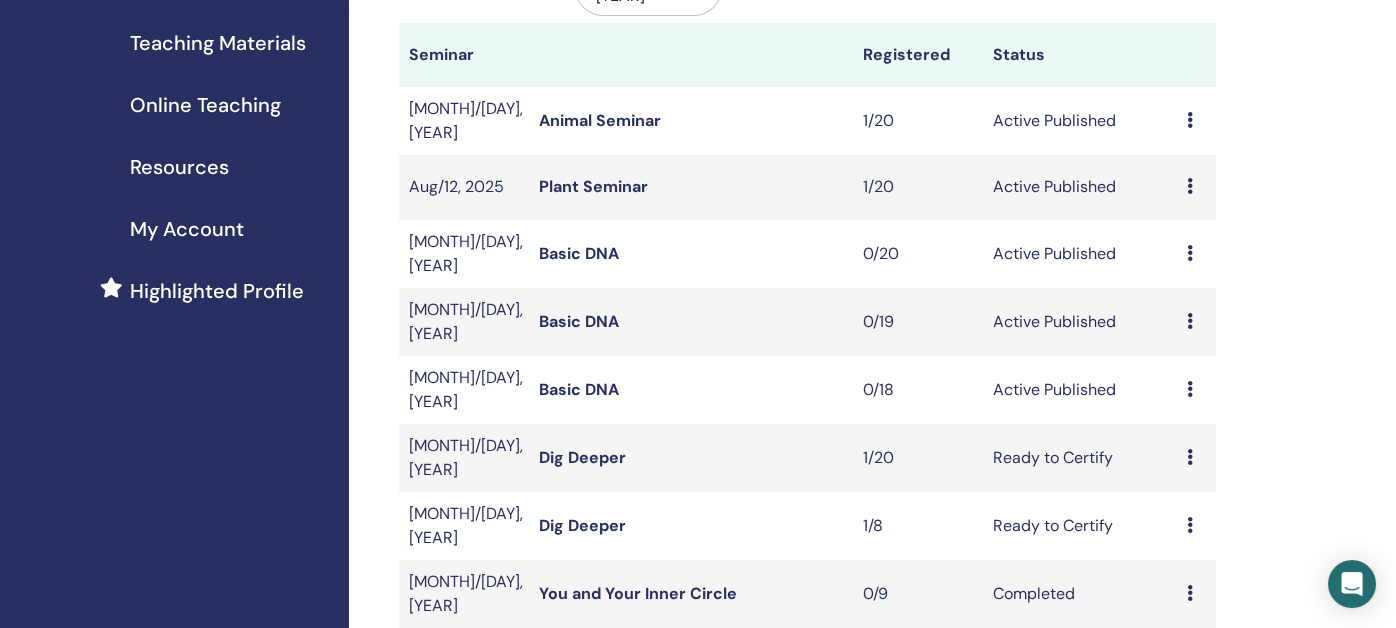 scroll, scrollTop: 200, scrollLeft: 0, axis: vertical 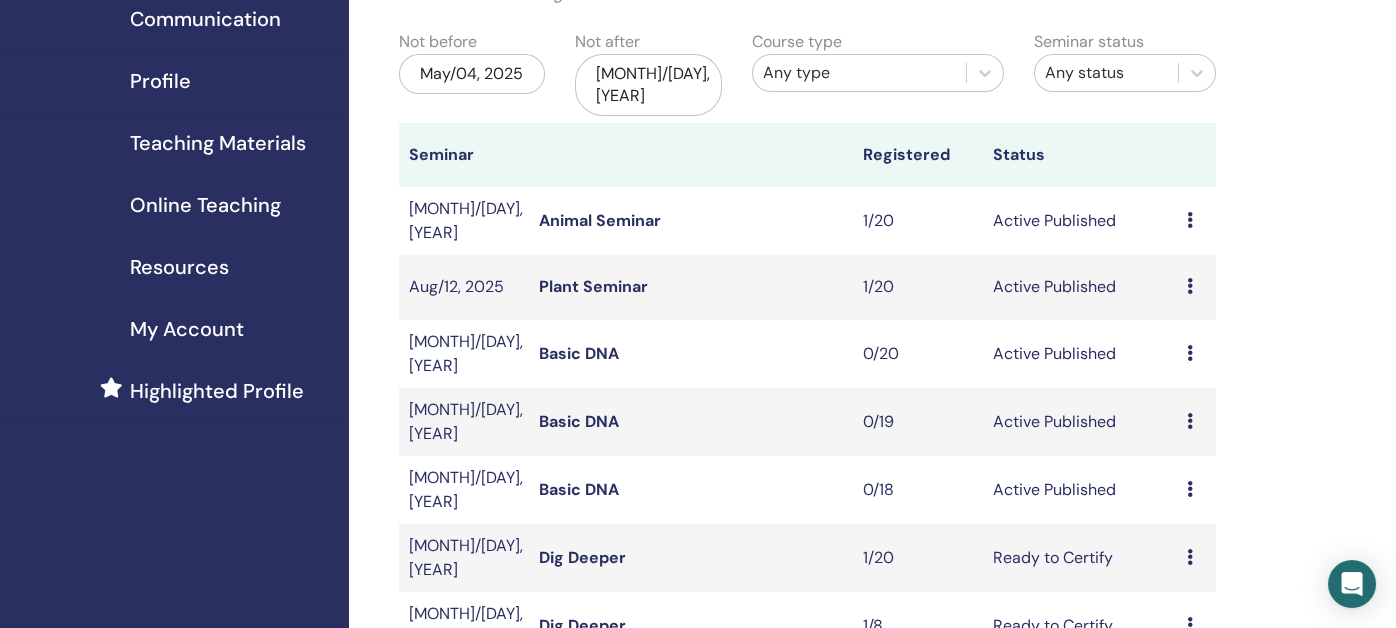 click on "Plant Seminar" at bounding box center (593, 286) 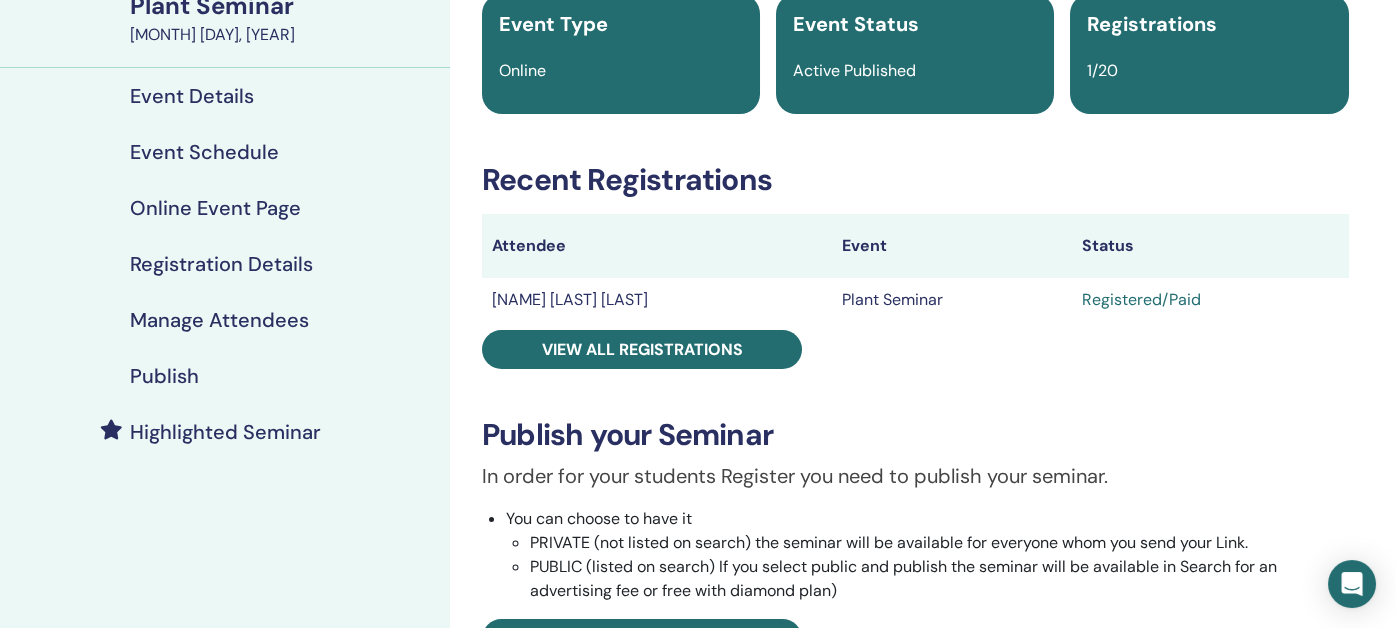 scroll, scrollTop: 200, scrollLeft: 0, axis: vertical 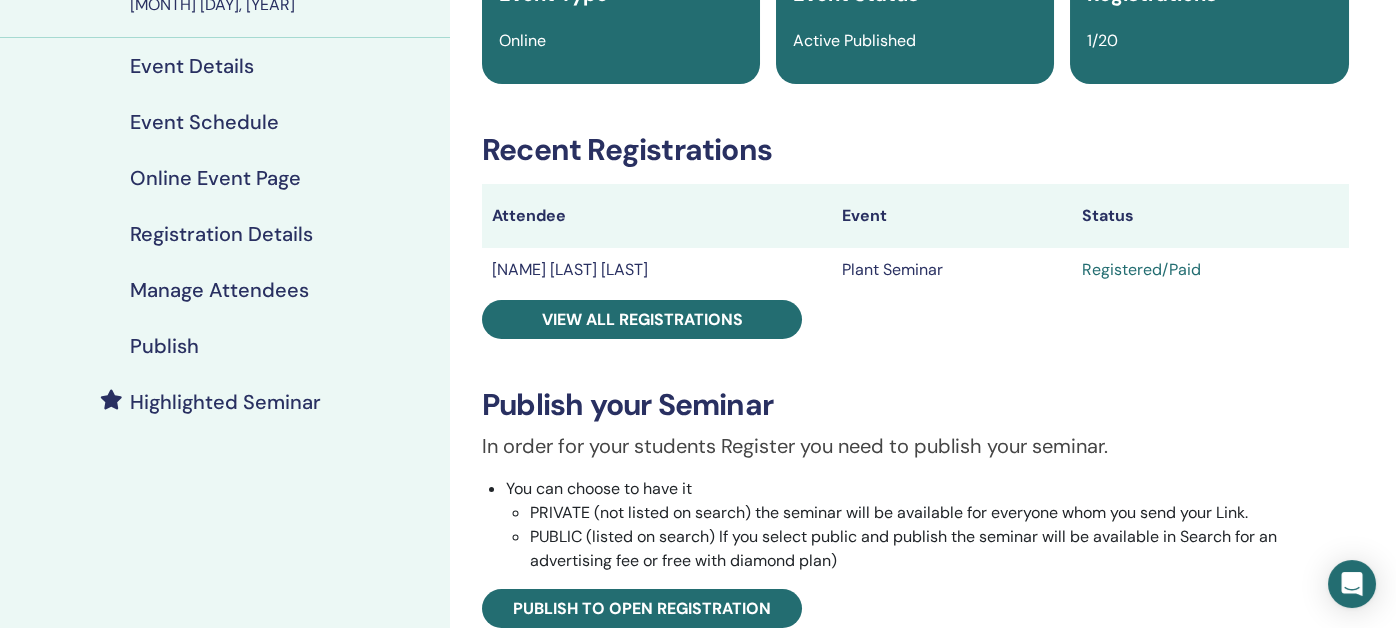 click on "Manage Attendees" at bounding box center [219, 290] 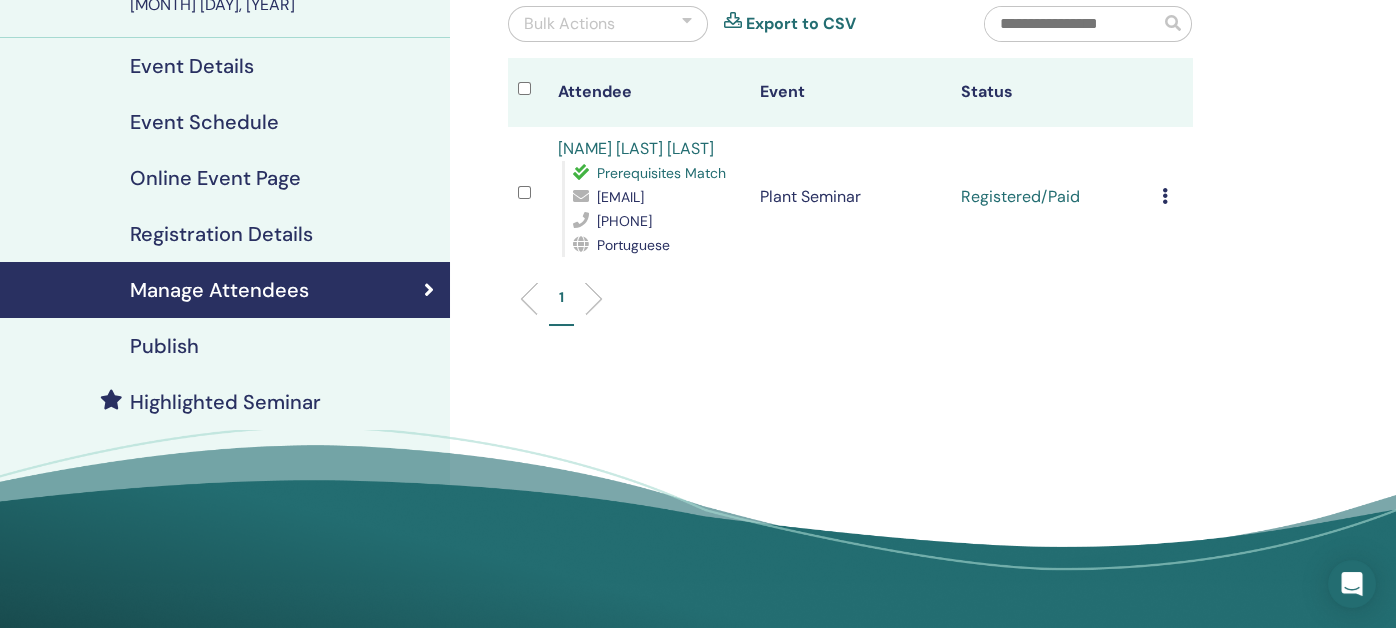 drag, startPoint x: 758, startPoint y: 242, endPoint x: 643, endPoint y: 247, distance: 115.10864 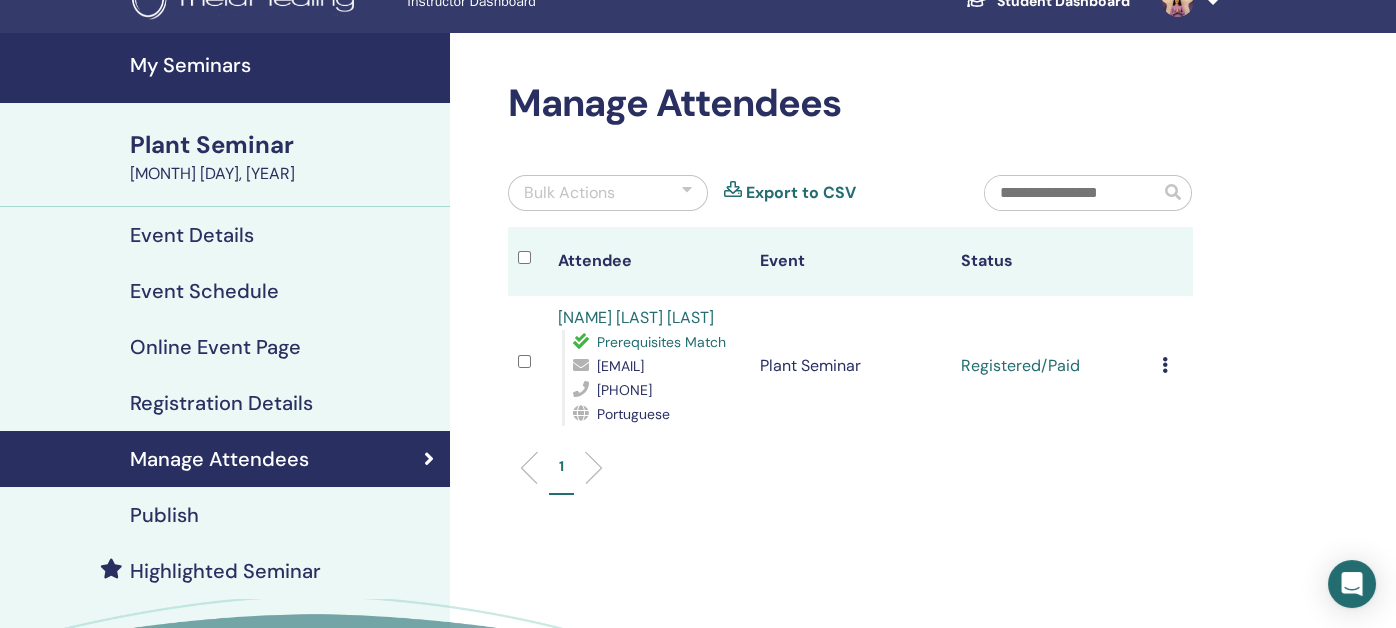 scroll, scrollTop: 0, scrollLeft: 0, axis: both 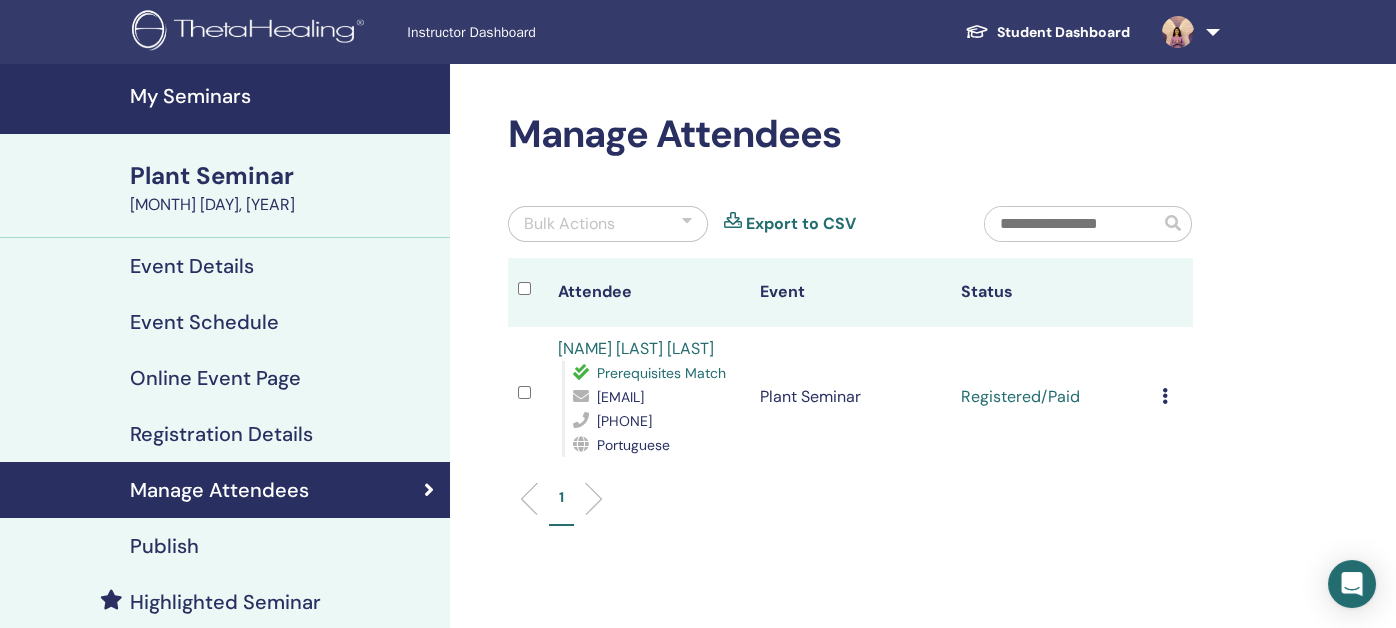 click on "Publish" at bounding box center [164, 546] 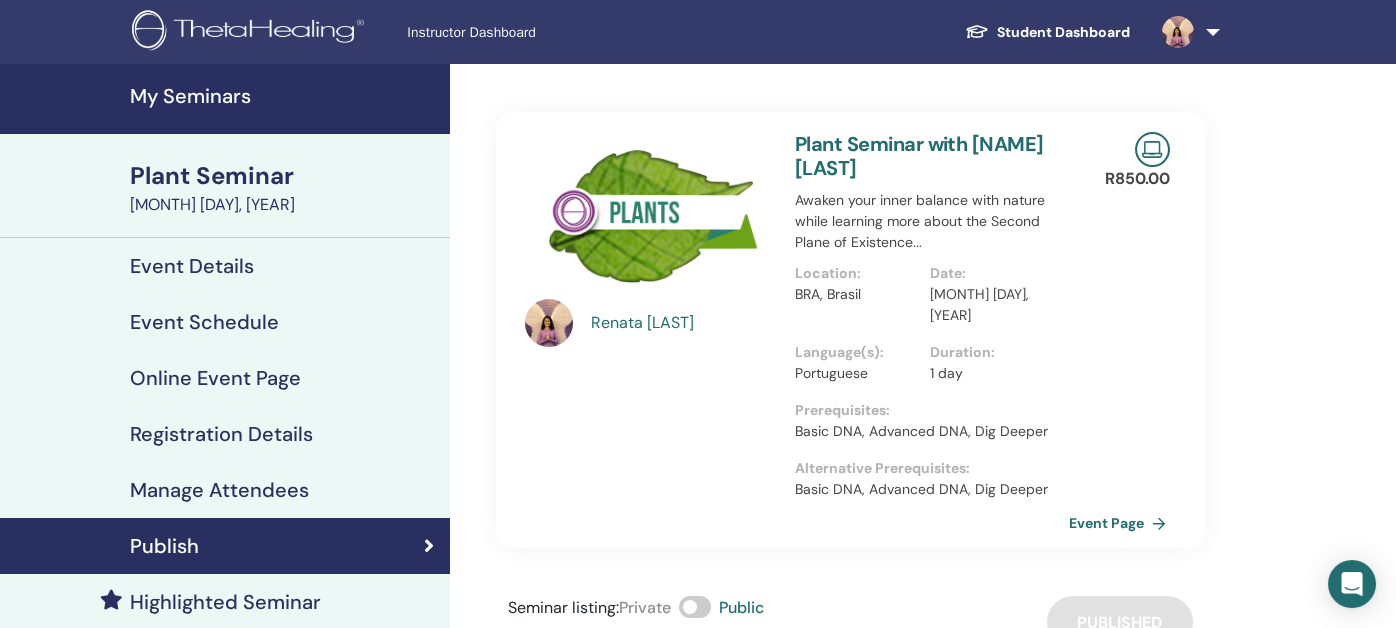 click on "Event Page" at bounding box center (1121, 523) 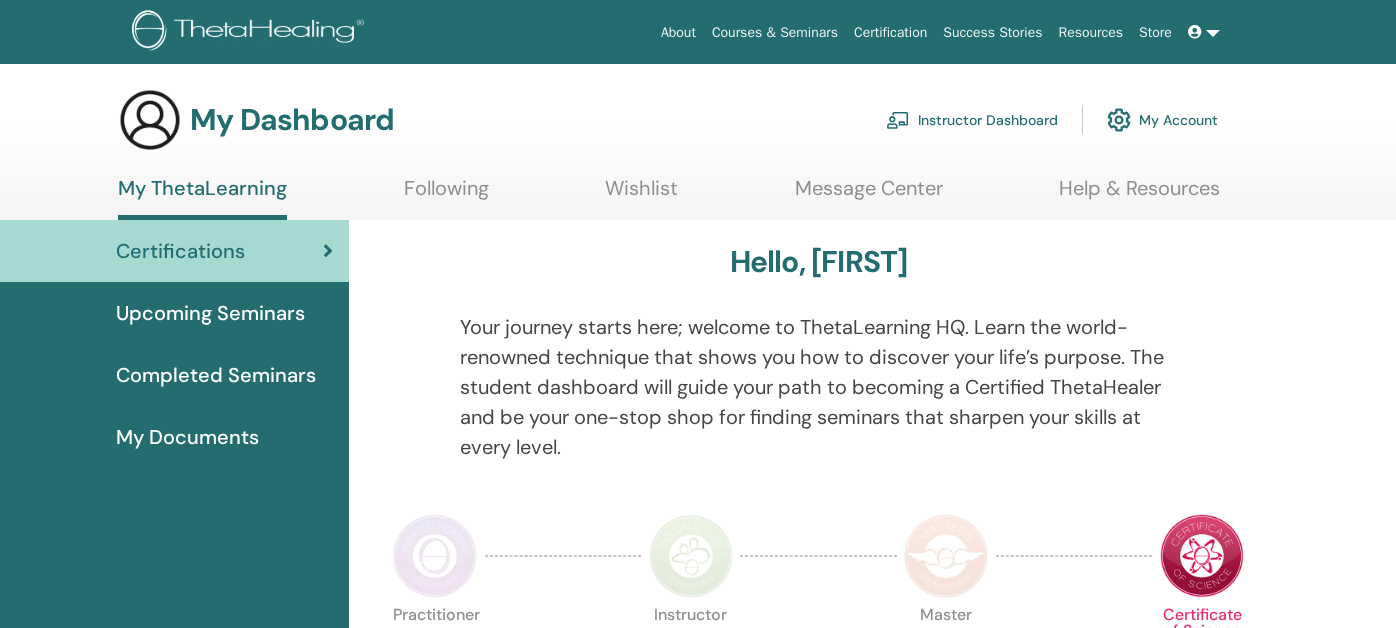 scroll, scrollTop: 0, scrollLeft: 0, axis: both 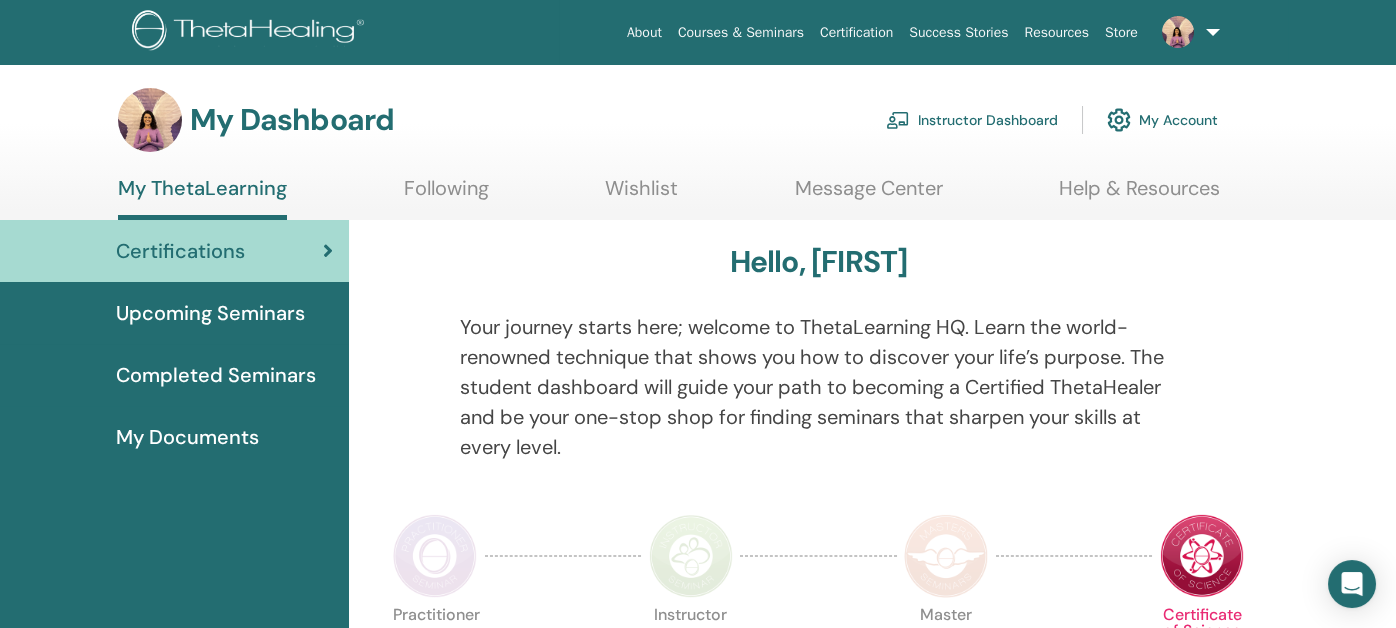 click on "Instructor Dashboard" at bounding box center [972, 120] 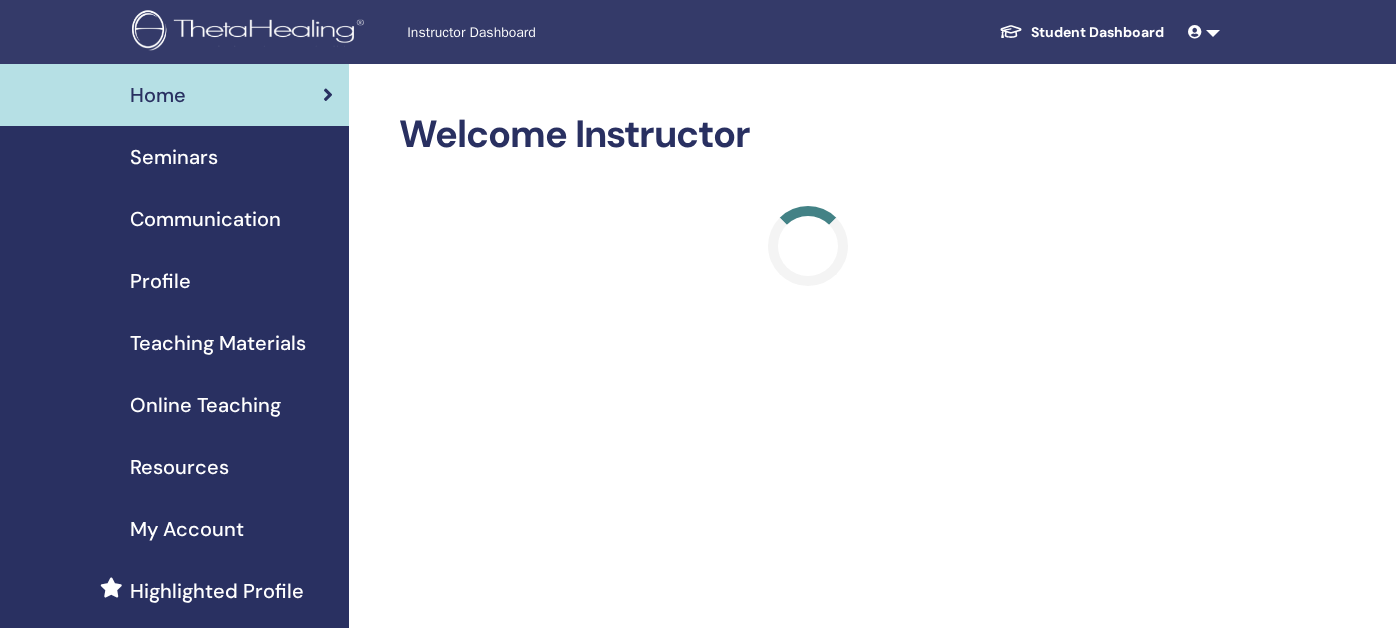scroll, scrollTop: 0, scrollLeft: 0, axis: both 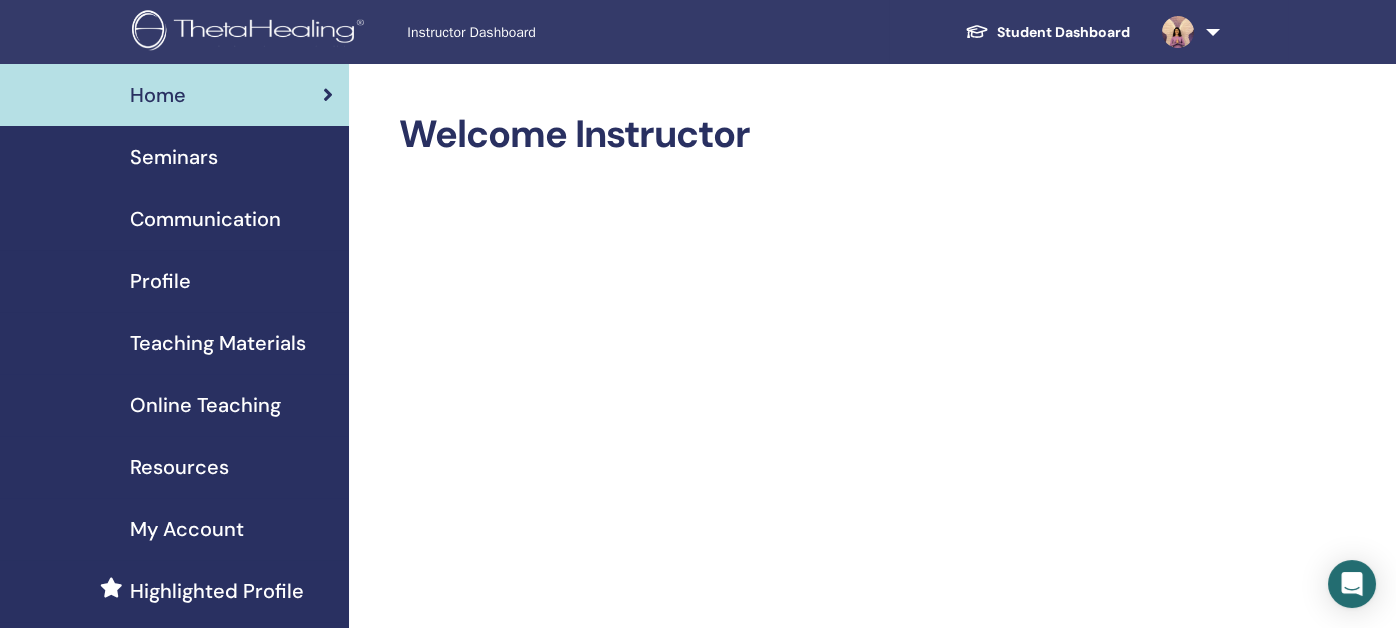 click on "Teaching Materials" at bounding box center [218, 343] 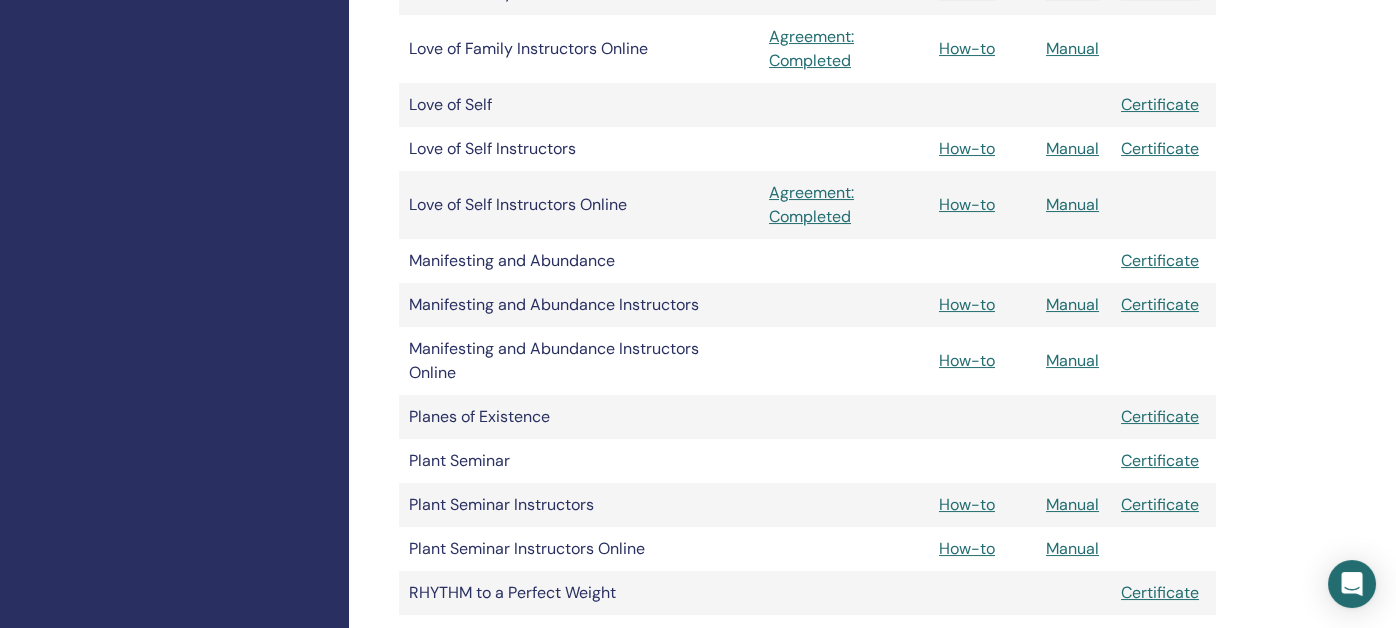 scroll, scrollTop: 2099, scrollLeft: 0, axis: vertical 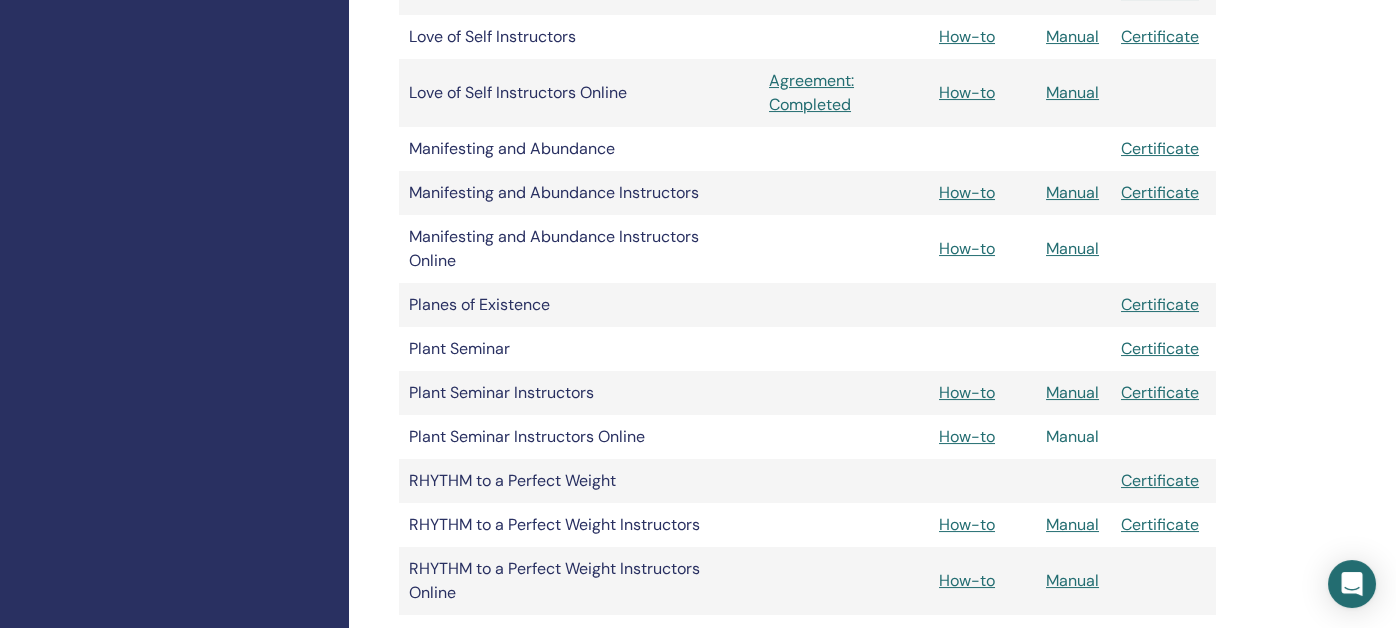 click on "Manual" at bounding box center [1072, 436] 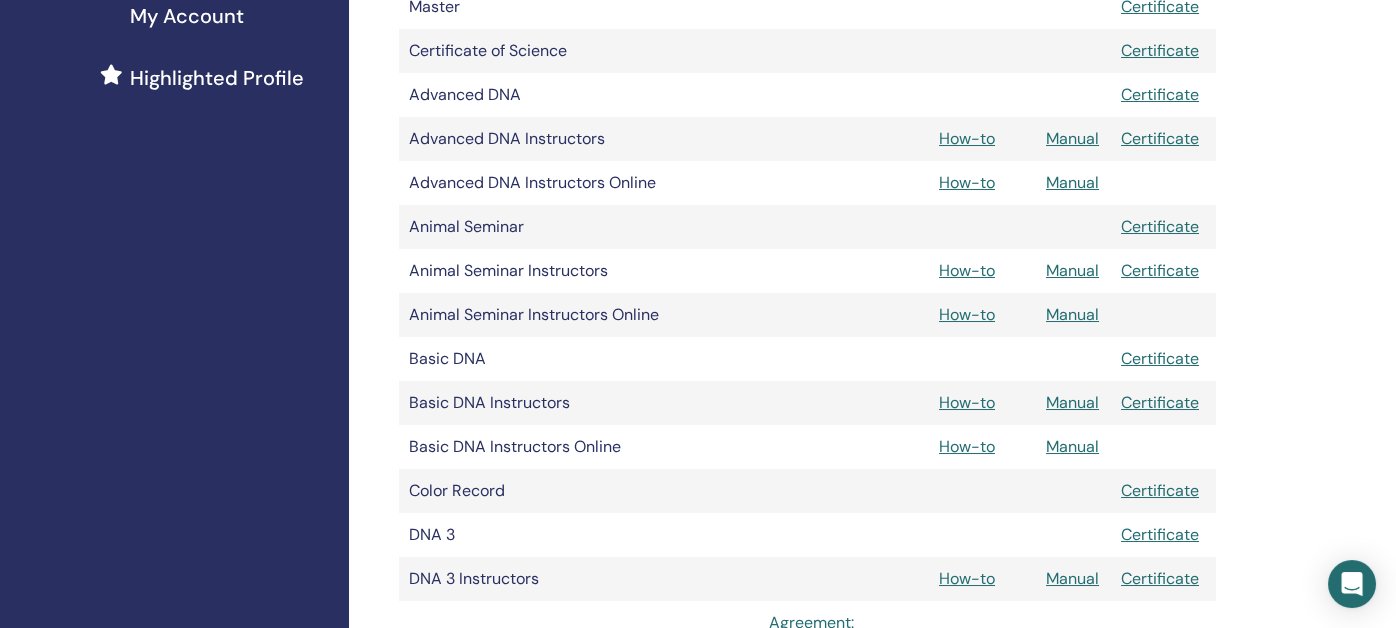 scroll, scrollTop: 499, scrollLeft: 0, axis: vertical 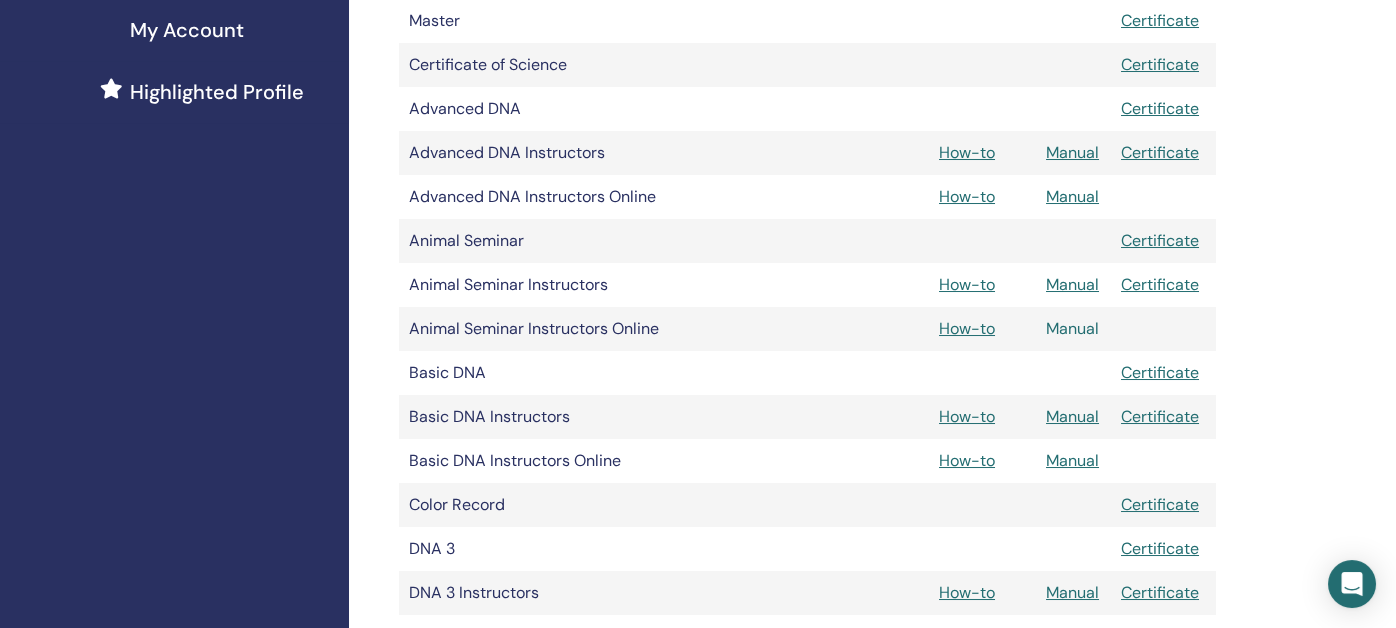 click on "Manual" at bounding box center (1072, 328) 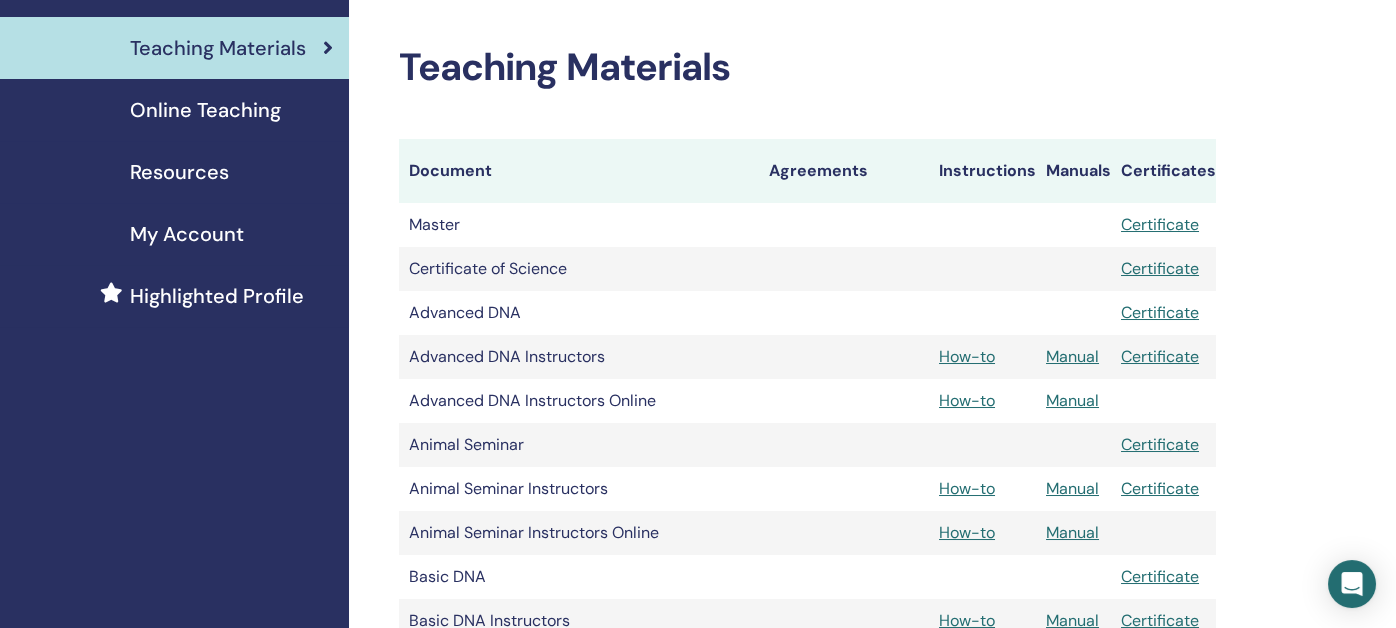 scroll, scrollTop: 0, scrollLeft: 0, axis: both 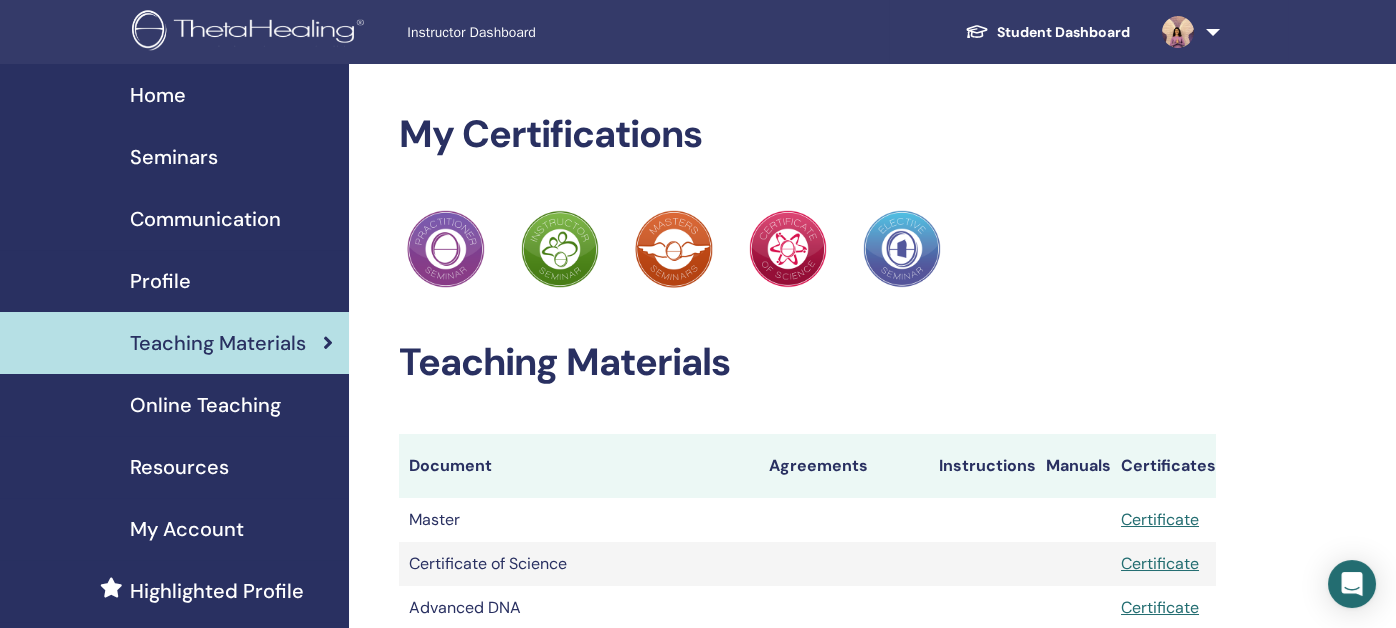 click on "Seminars" at bounding box center [174, 157] 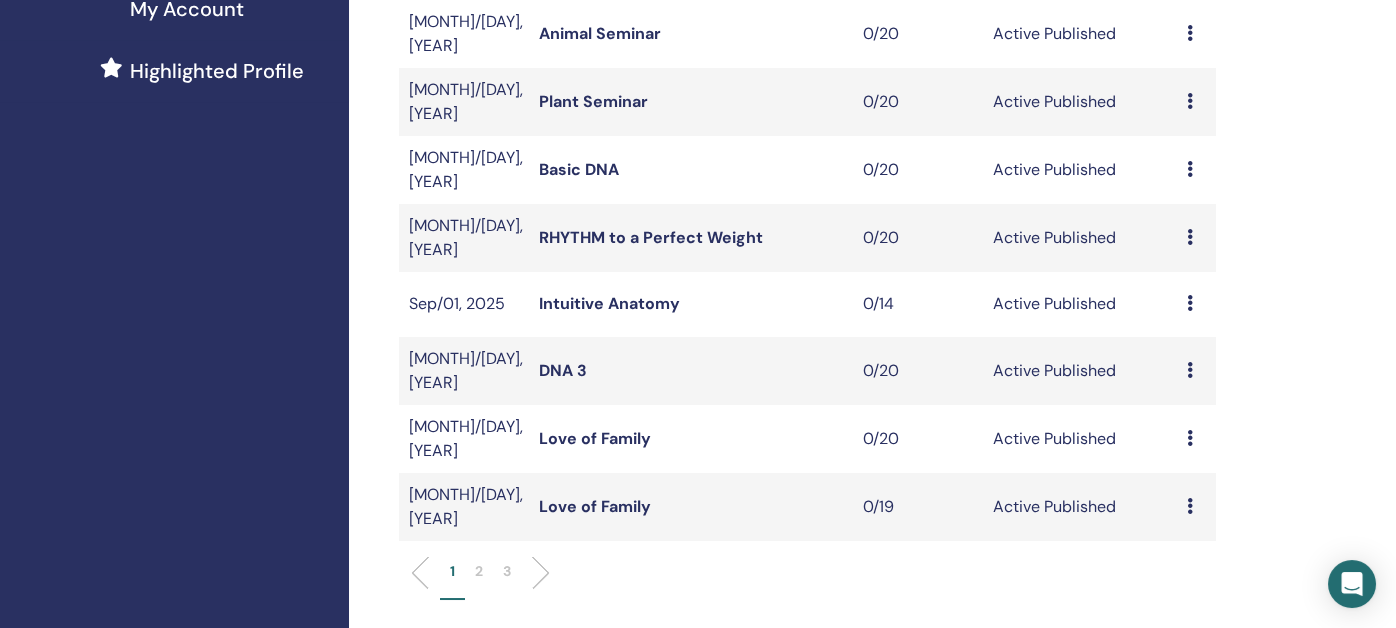 scroll, scrollTop: 700, scrollLeft: 0, axis: vertical 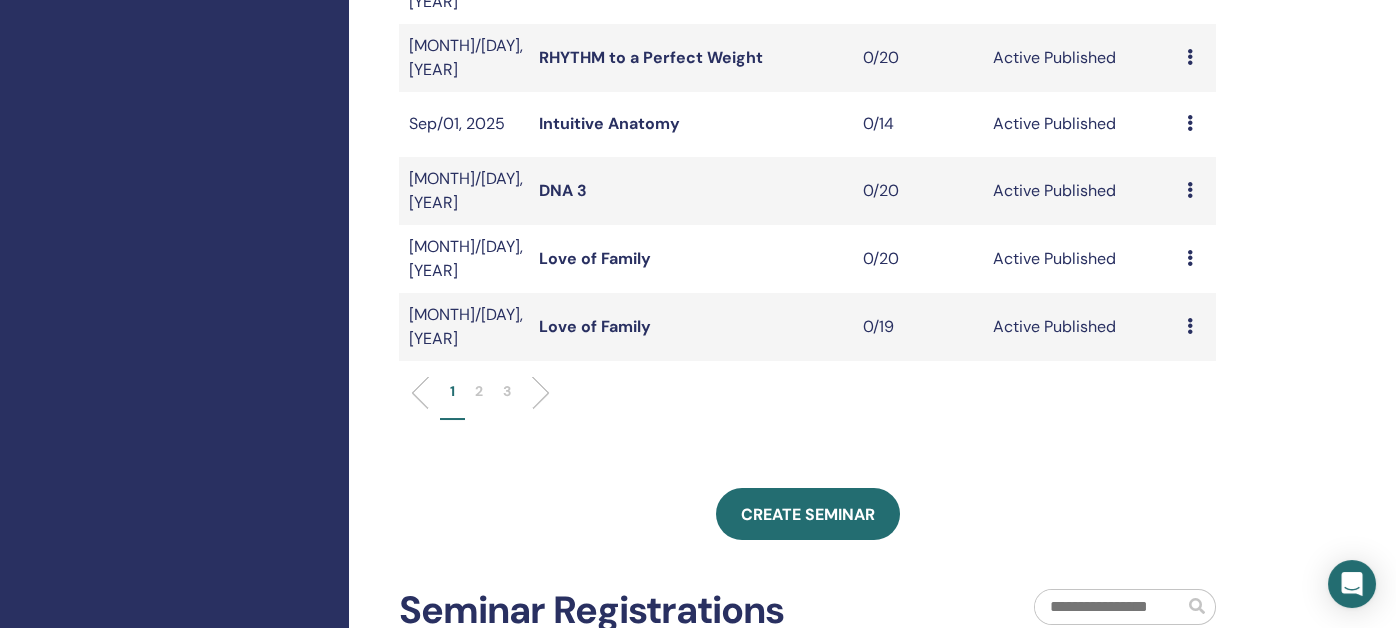 click on "2" at bounding box center (479, 391) 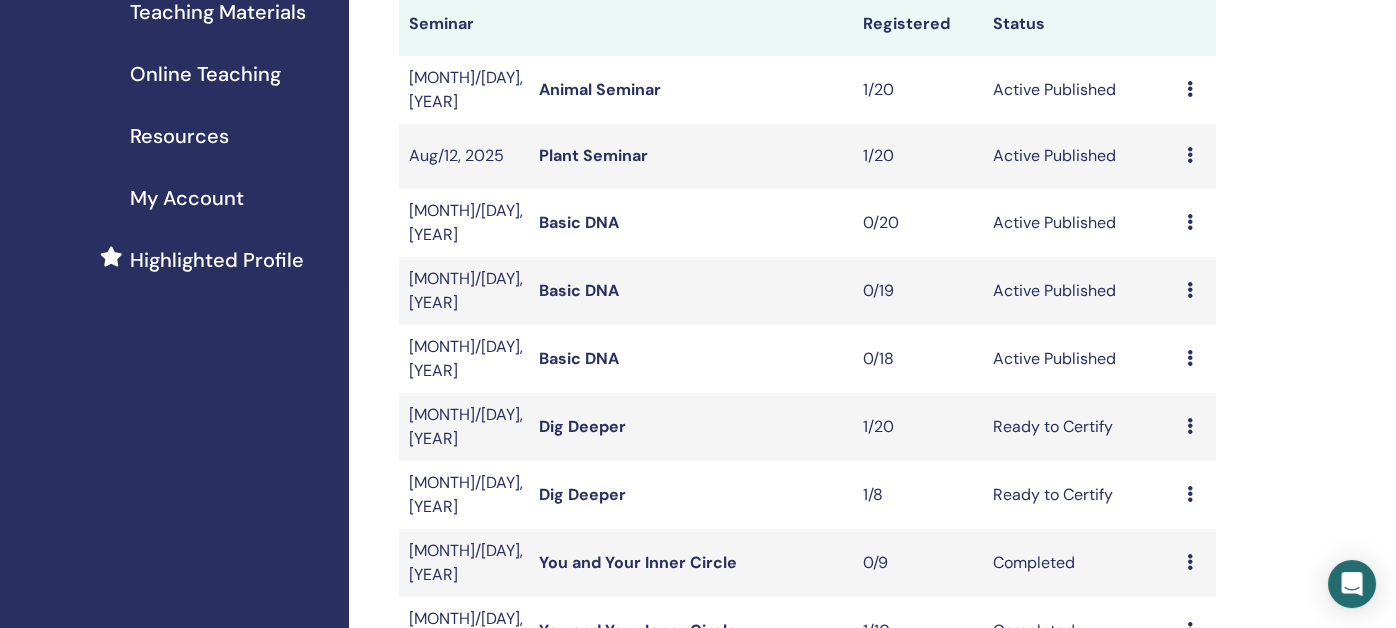 scroll, scrollTop: 300, scrollLeft: 0, axis: vertical 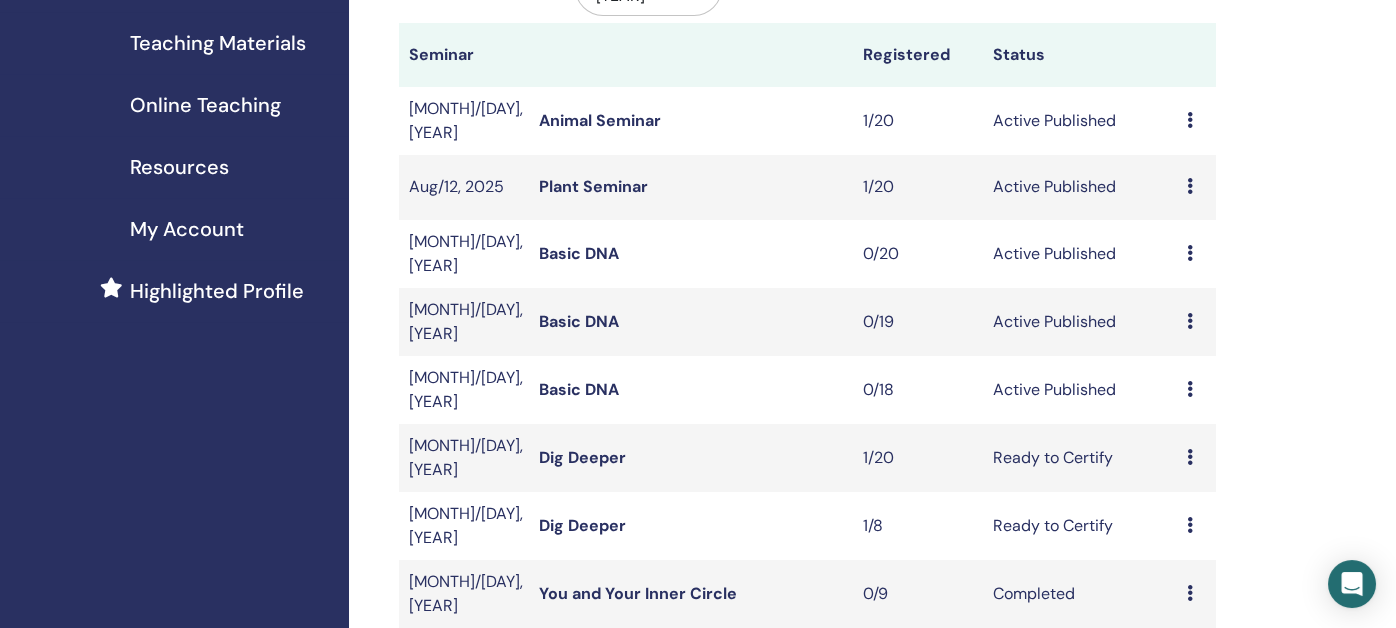 click on "Animal Seminar" at bounding box center [600, 120] 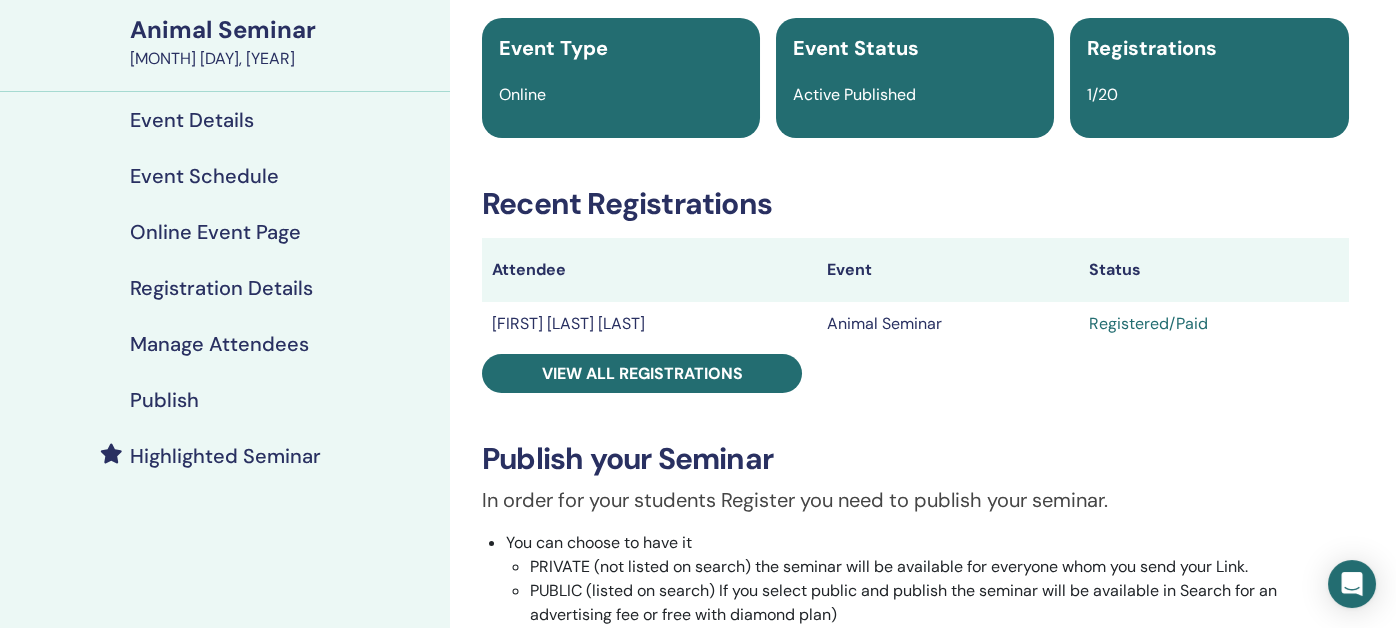 scroll, scrollTop: 99, scrollLeft: 0, axis: vertical 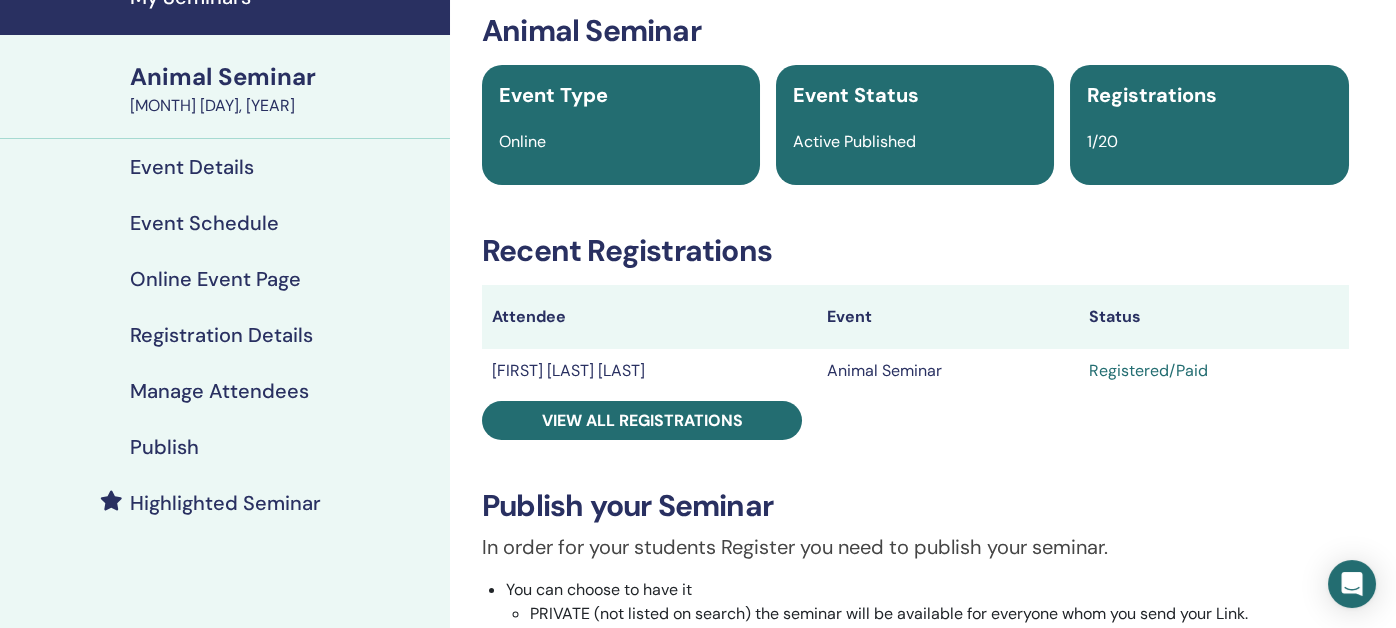 click on "Publish" at bounding box center [164, 447] 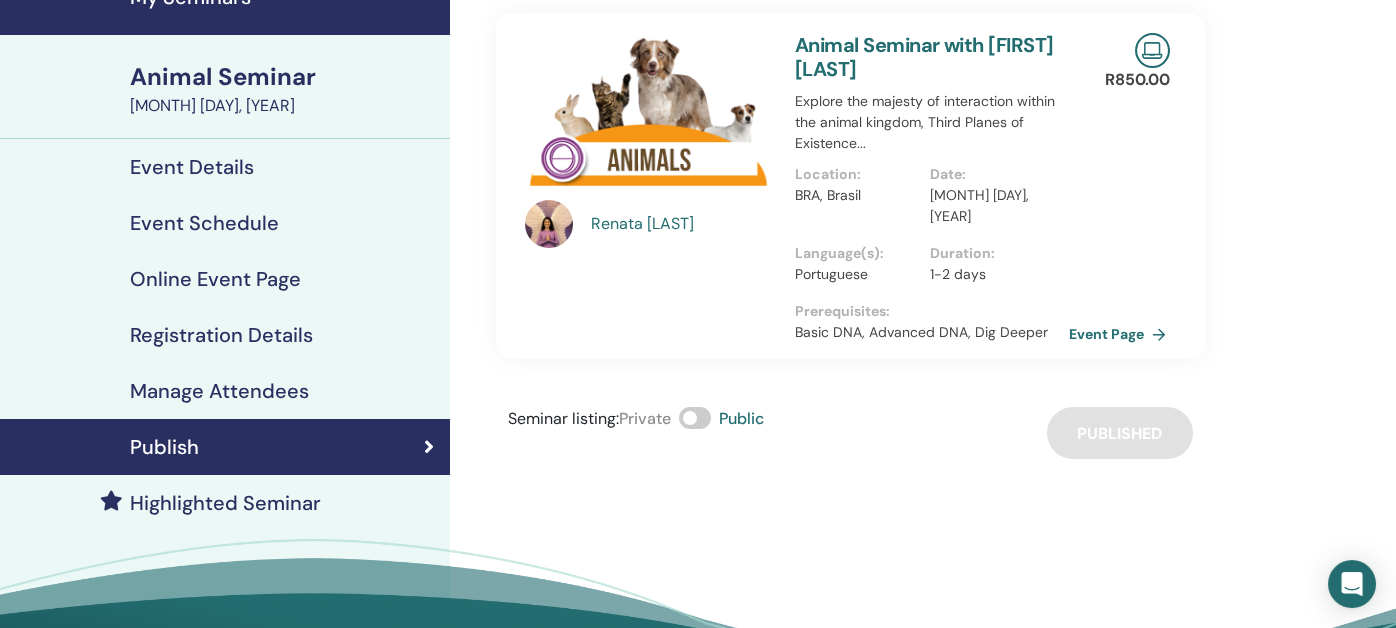 click on "Event Page" at bounding box center [1121, 334] 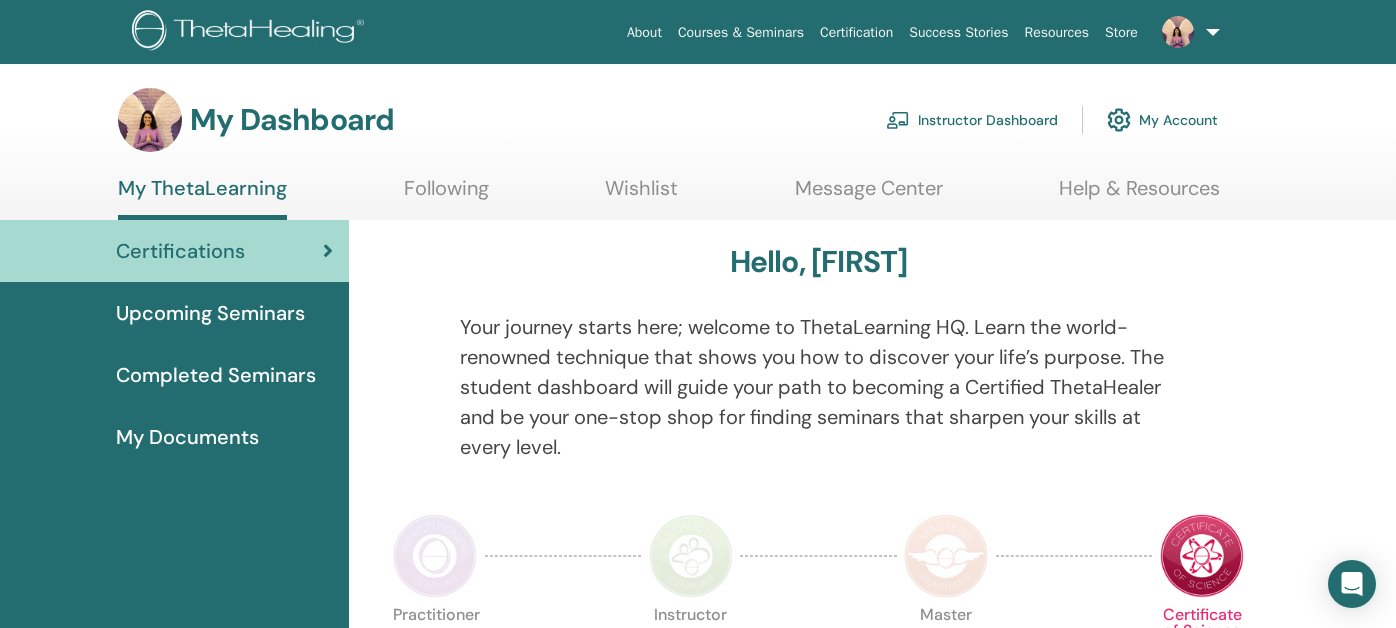 scroll, scrollTop: 0, scrollLeft: 0, axis: both 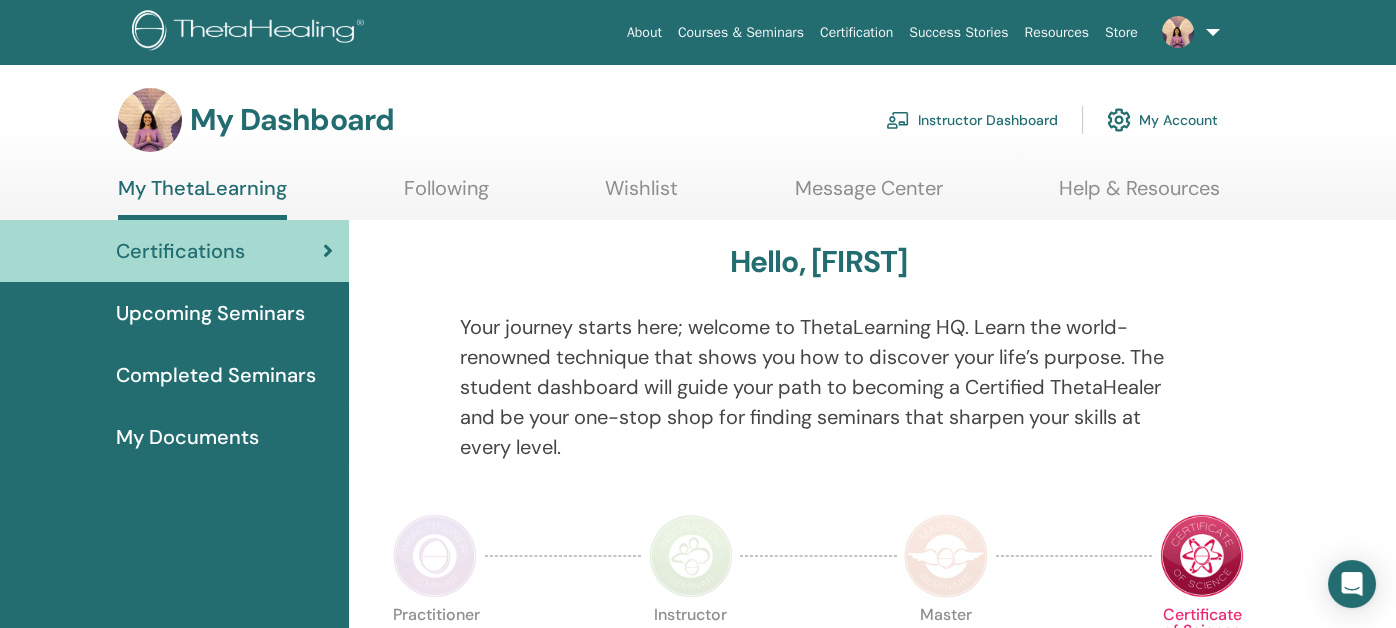 click on "Instructor Dashboard" at bounding box center (972, 120) 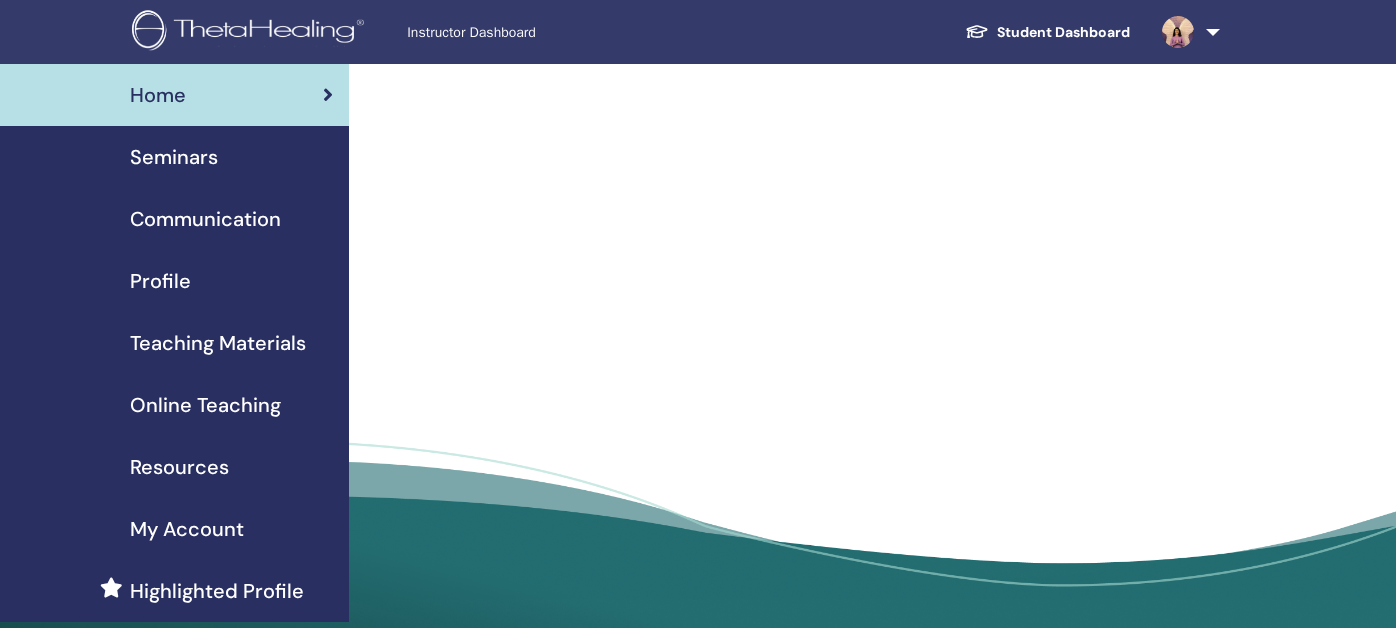 scroll, scrollTop: 0, scrollLeft: 0, axis: both 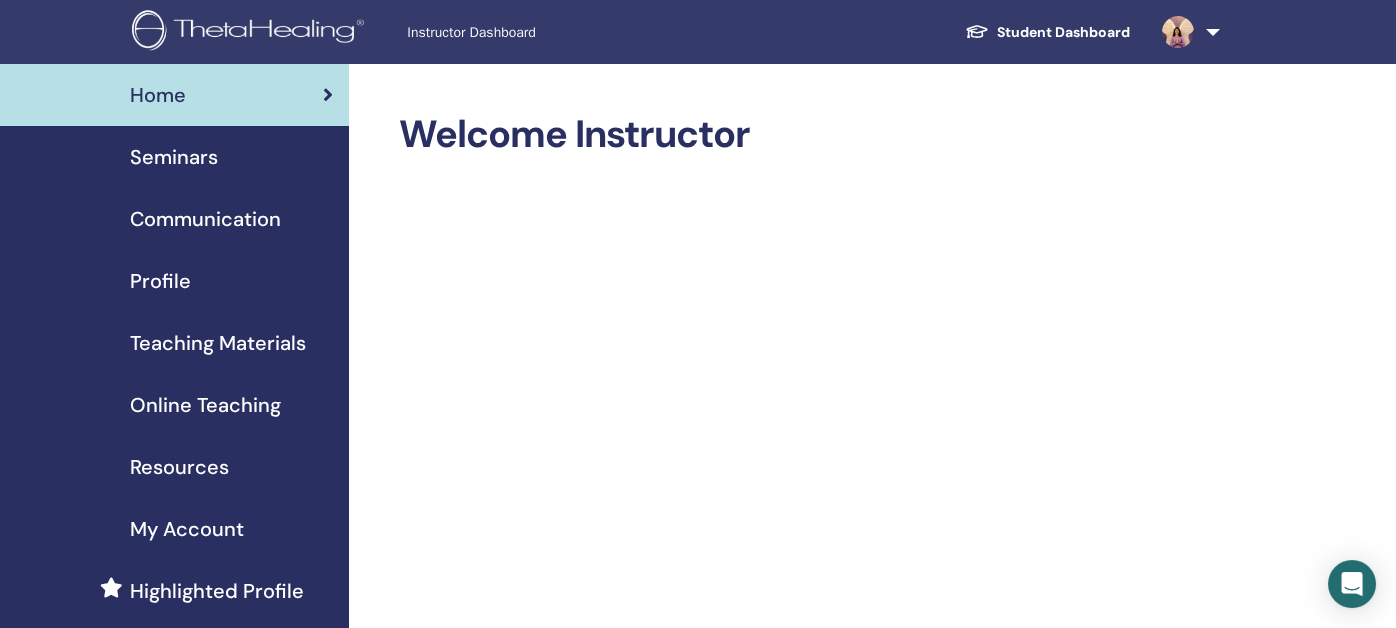 click on "Seminars" at bounding box center (174, 157) 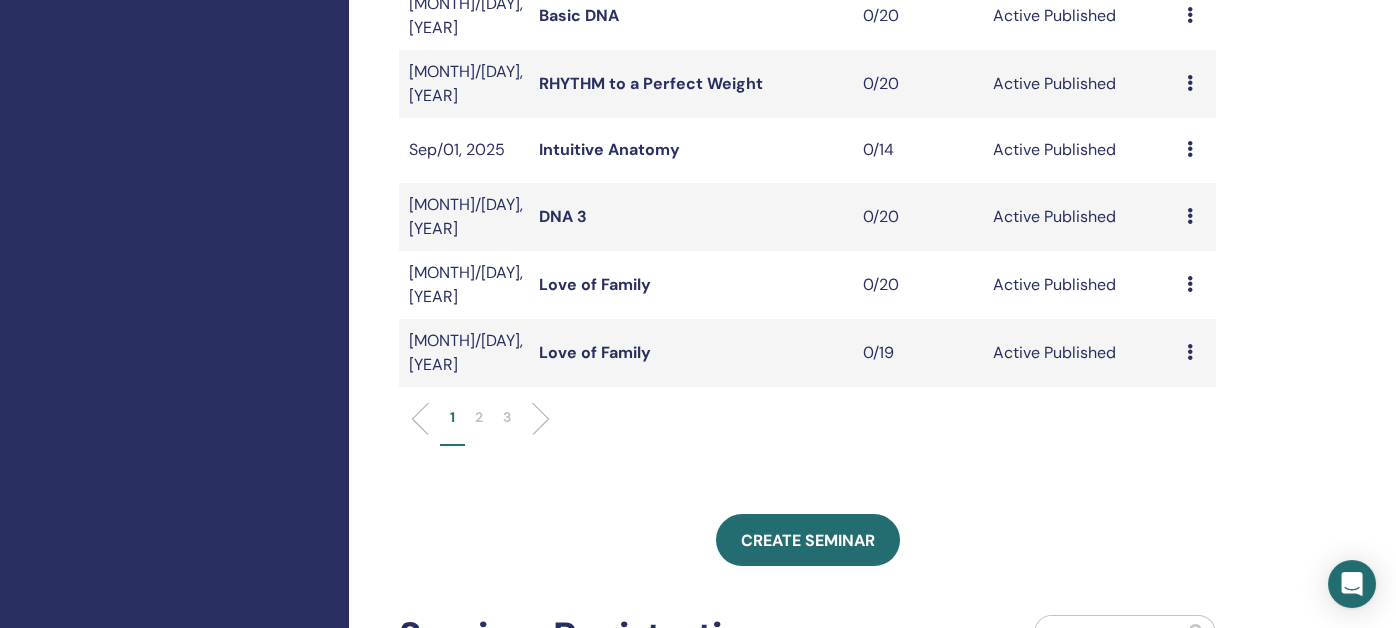 scroll, scrollTop: 700, scrollLeft: 0, axis: vertical 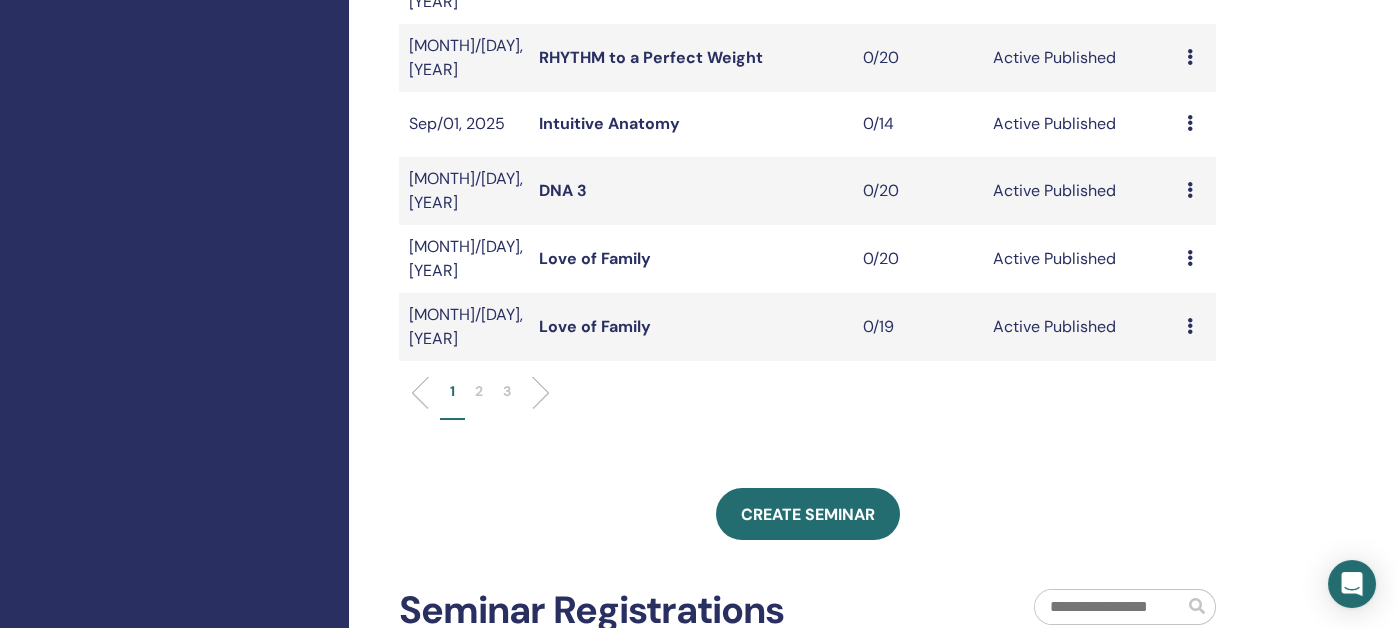click on "2" at bounding box center [479, 391] 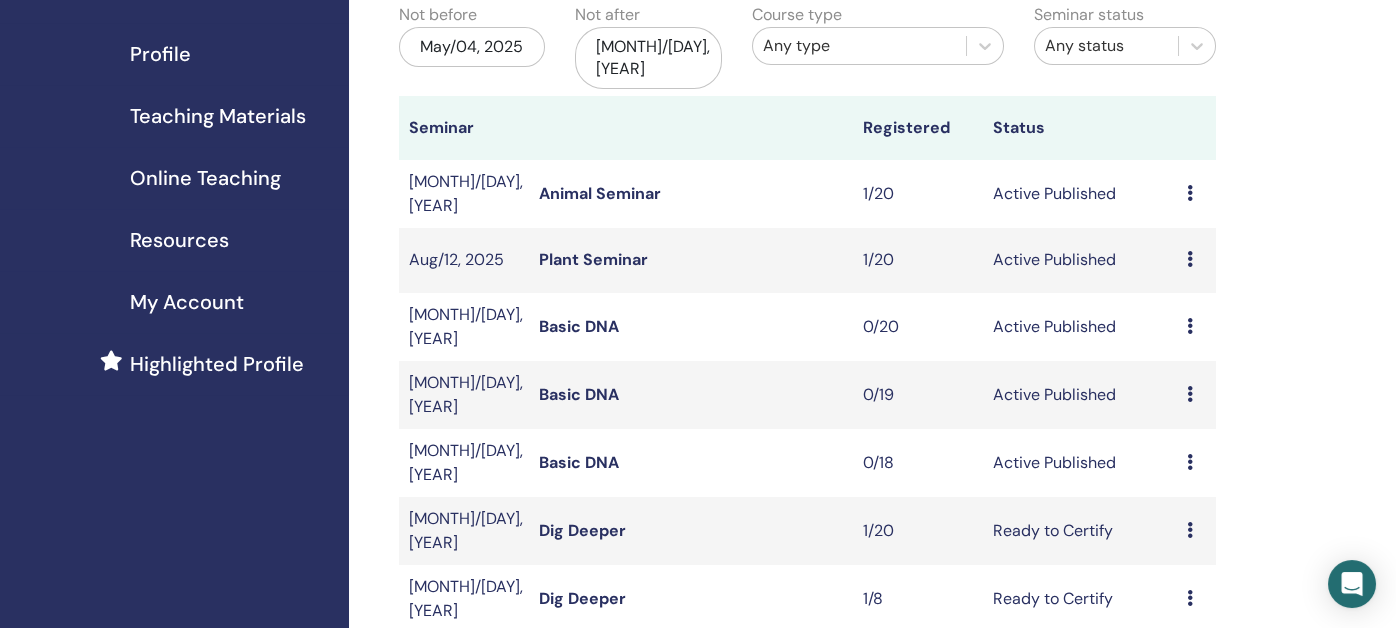 scroll, scrollTop: 200, scrollLeft: 0, axis: vertical 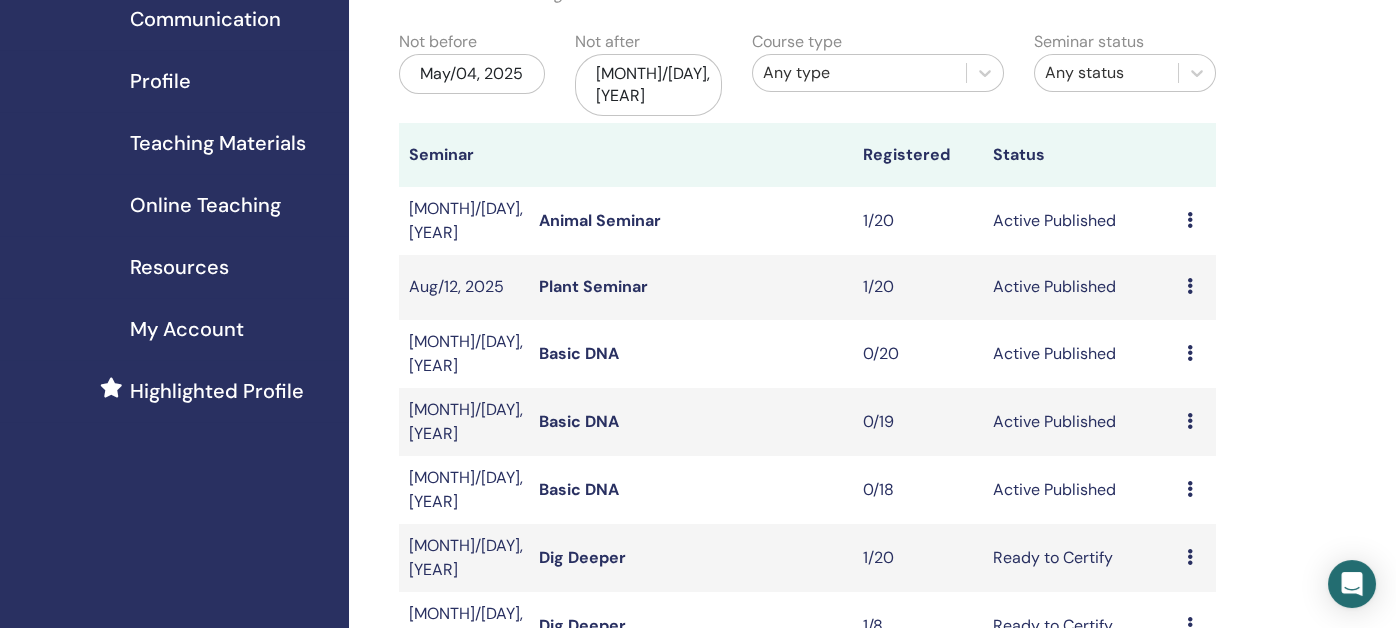 click on "Teaching Materials" at bounding box center [218, 143] 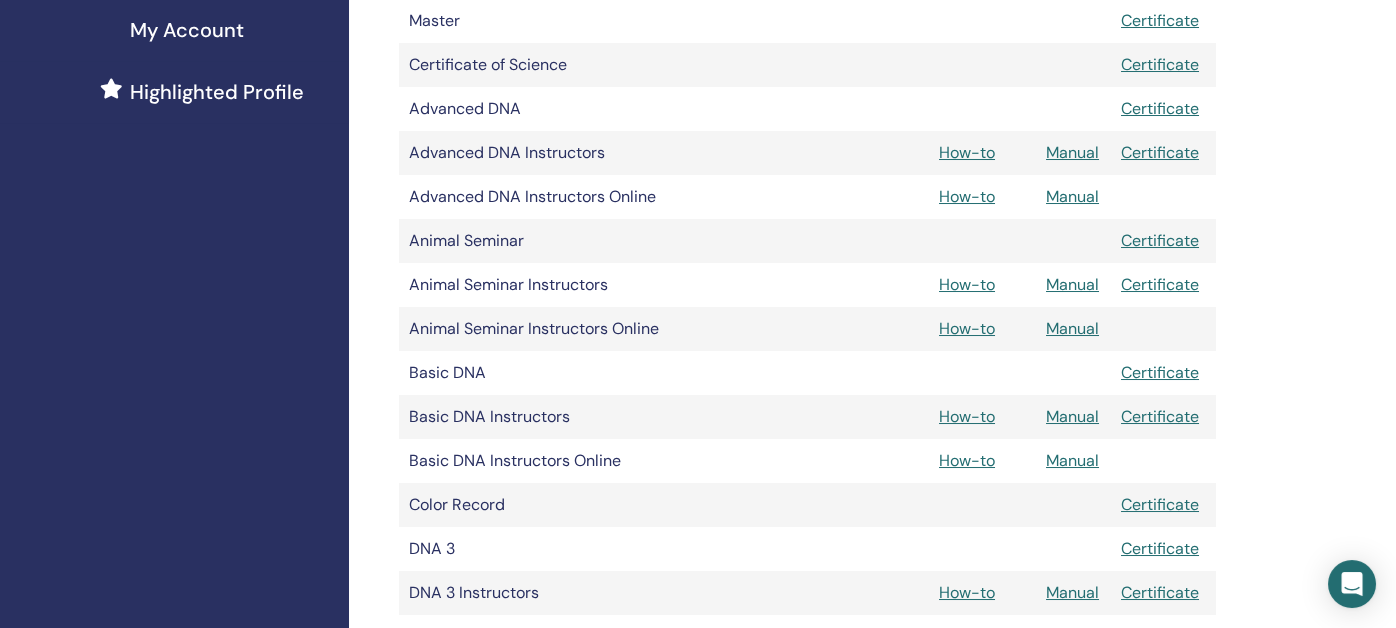 scroll, scrollTop: 600, scrollLeft: 0, axis: vertical 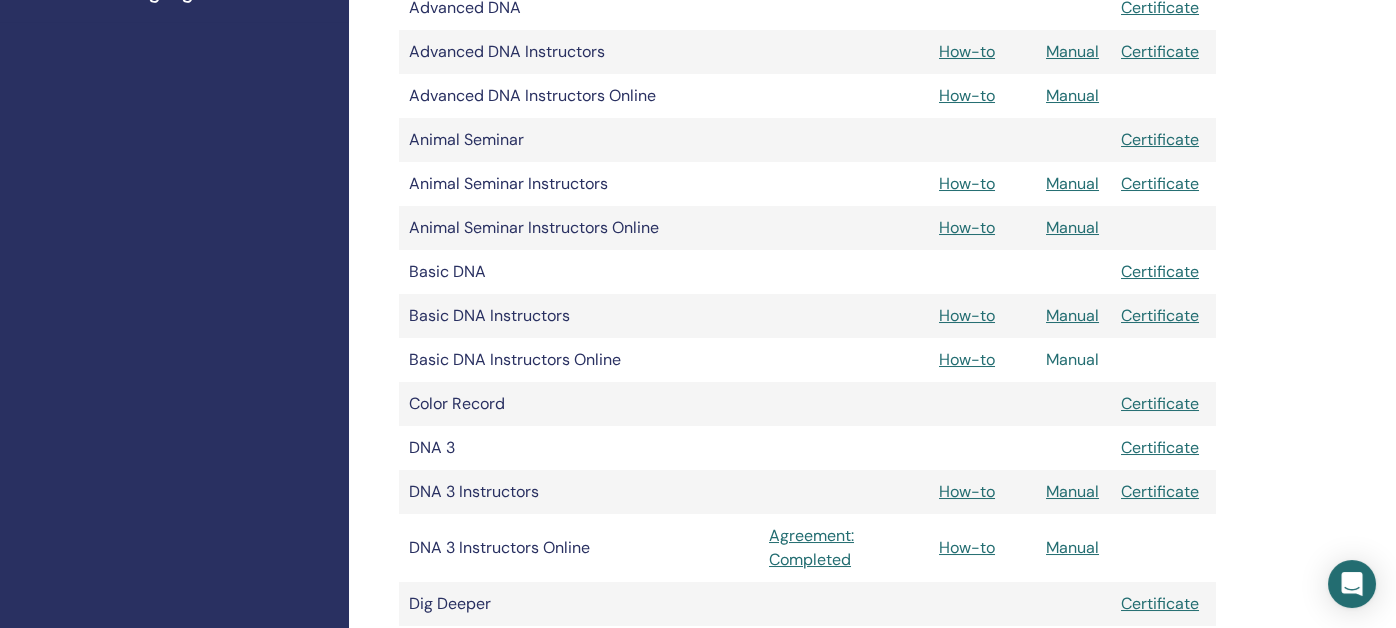 click on "Manual" at bounding box center [1072, 359] 